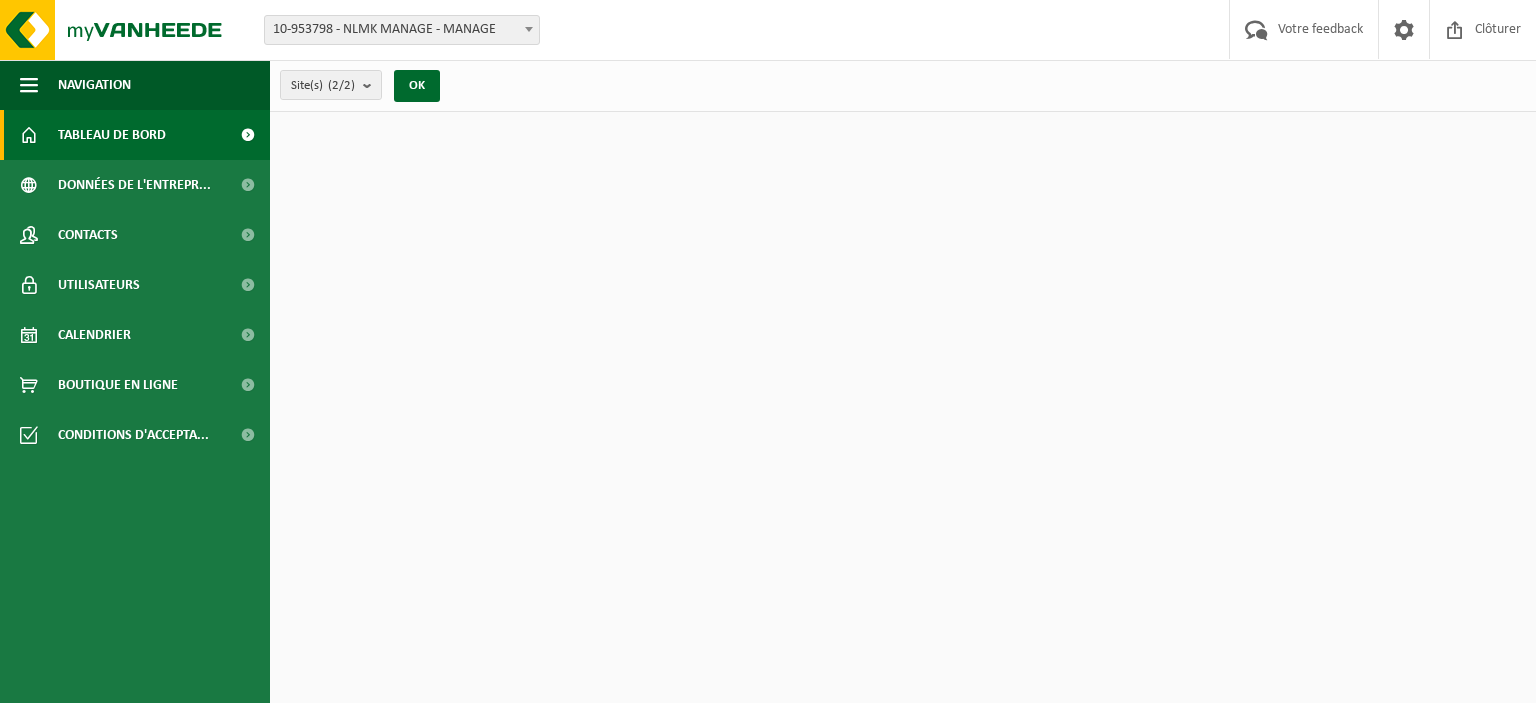scroll, scrollTop: 0, scrollLeft: 0, axis: both 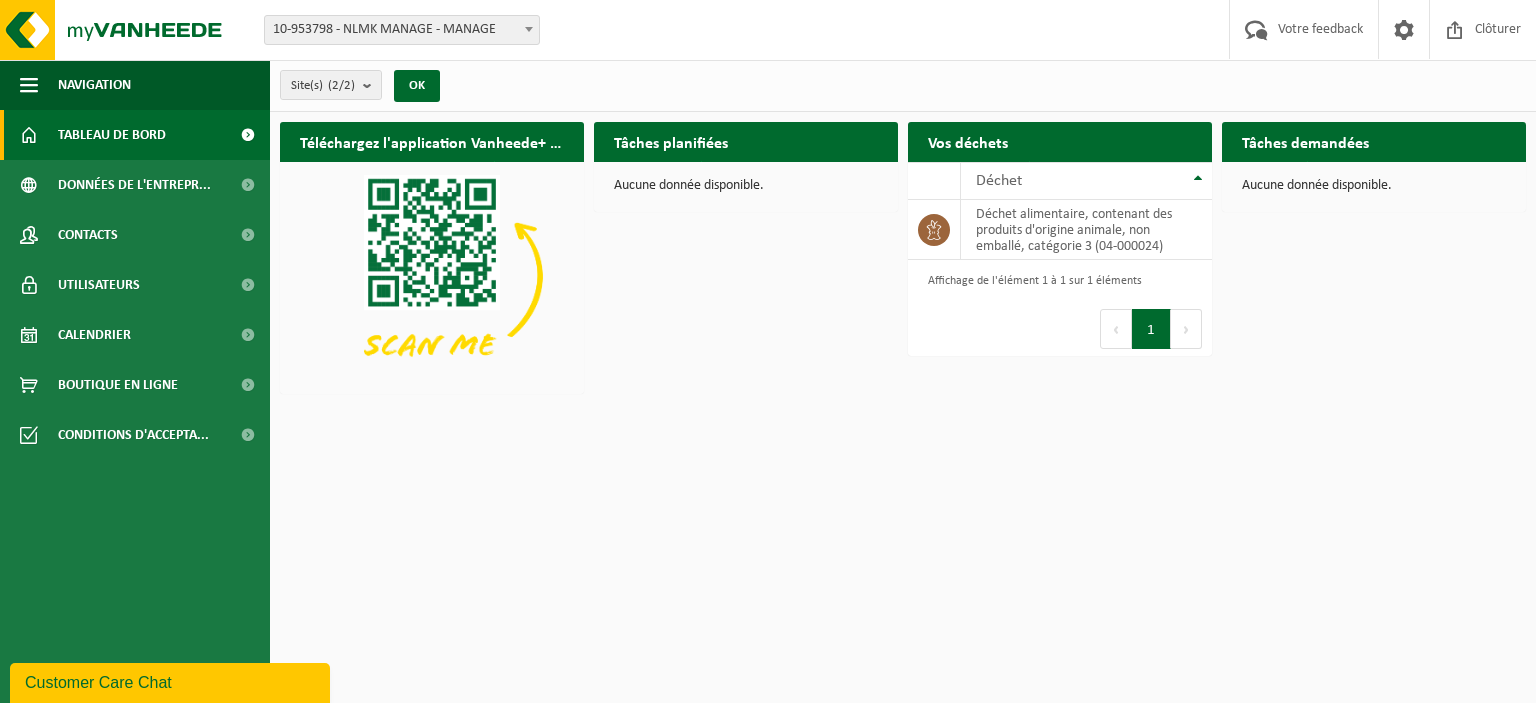 click at bounding box center (247, 135) 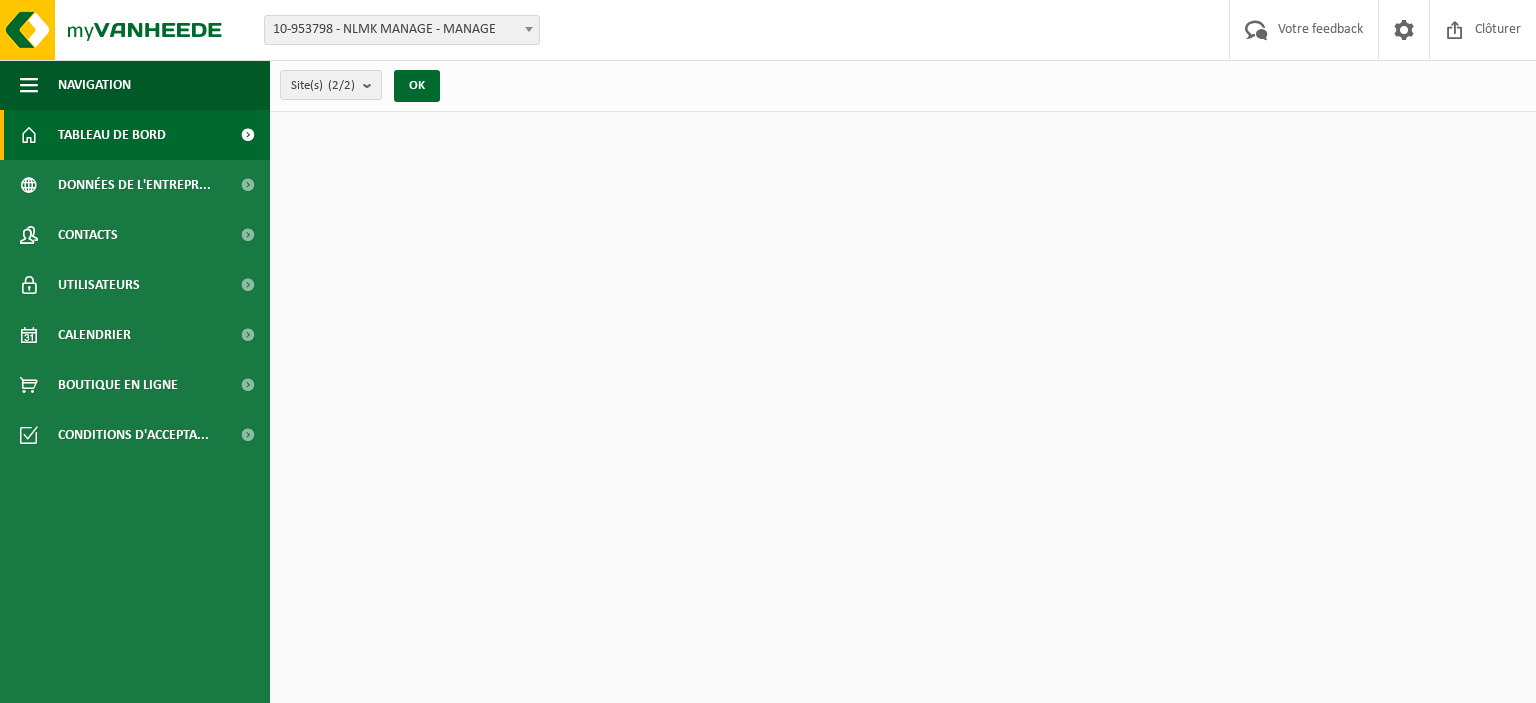scroll, scrollTop: 0, scrollLeft: 0, axis: both 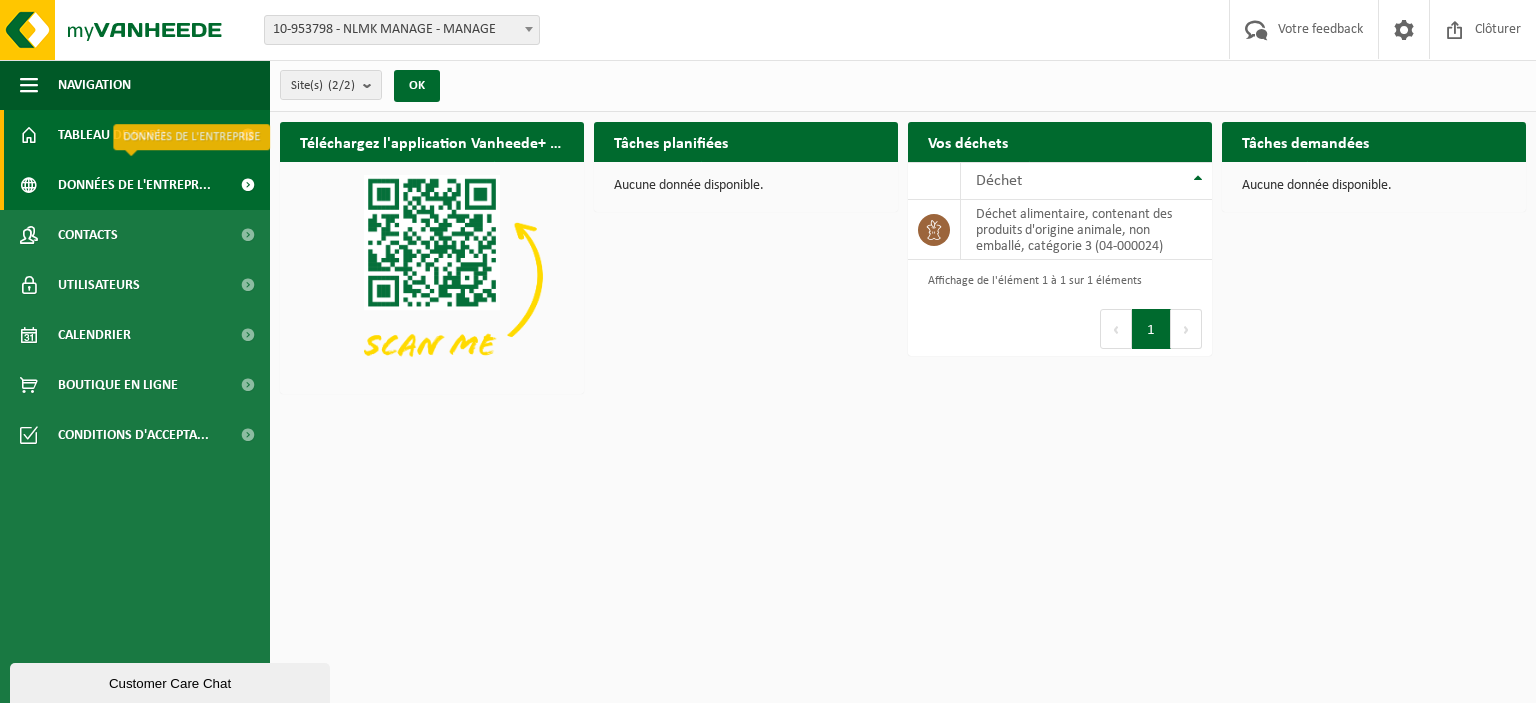 click on "Données de l'entrepr..." at bounding box center [135, 185] 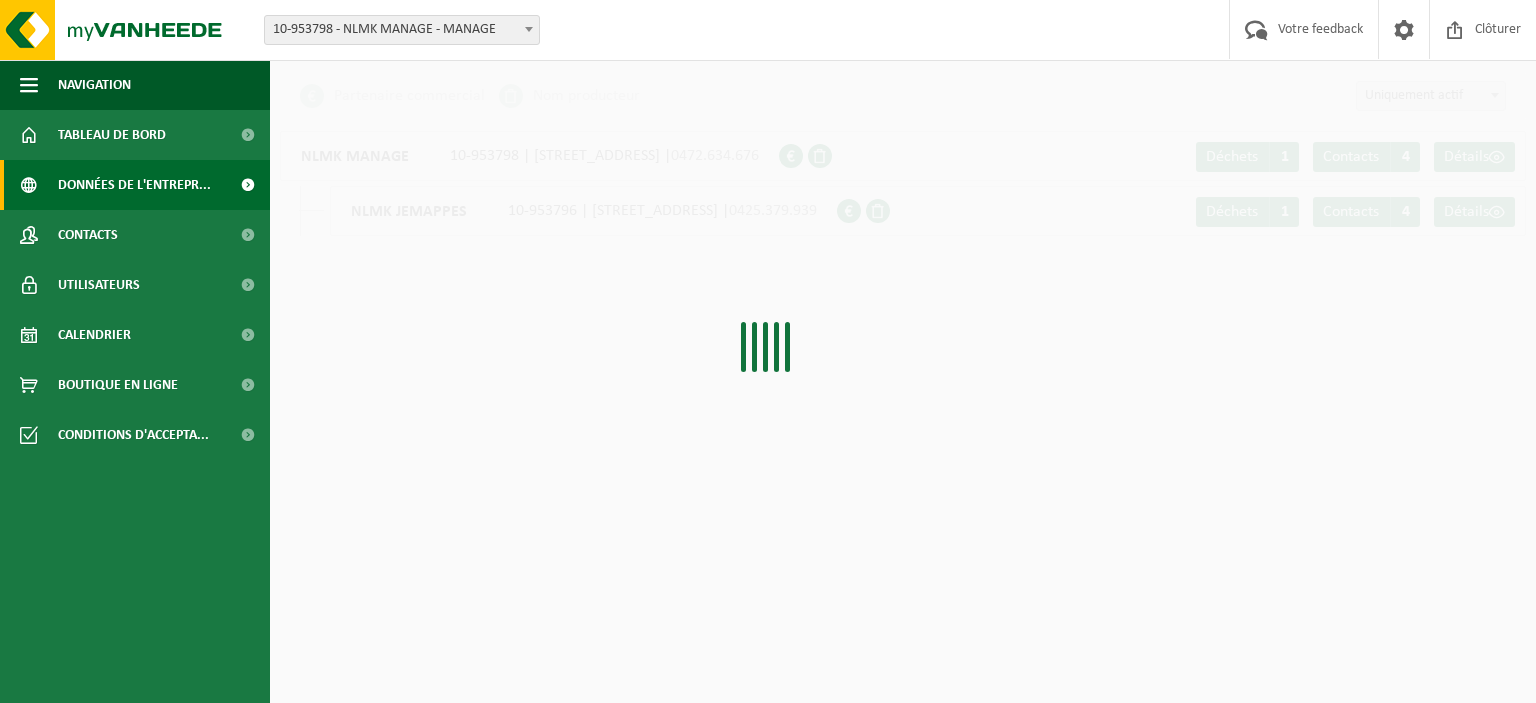 scroll, scrollTop: 0, scrollLeft: 0, axis: both 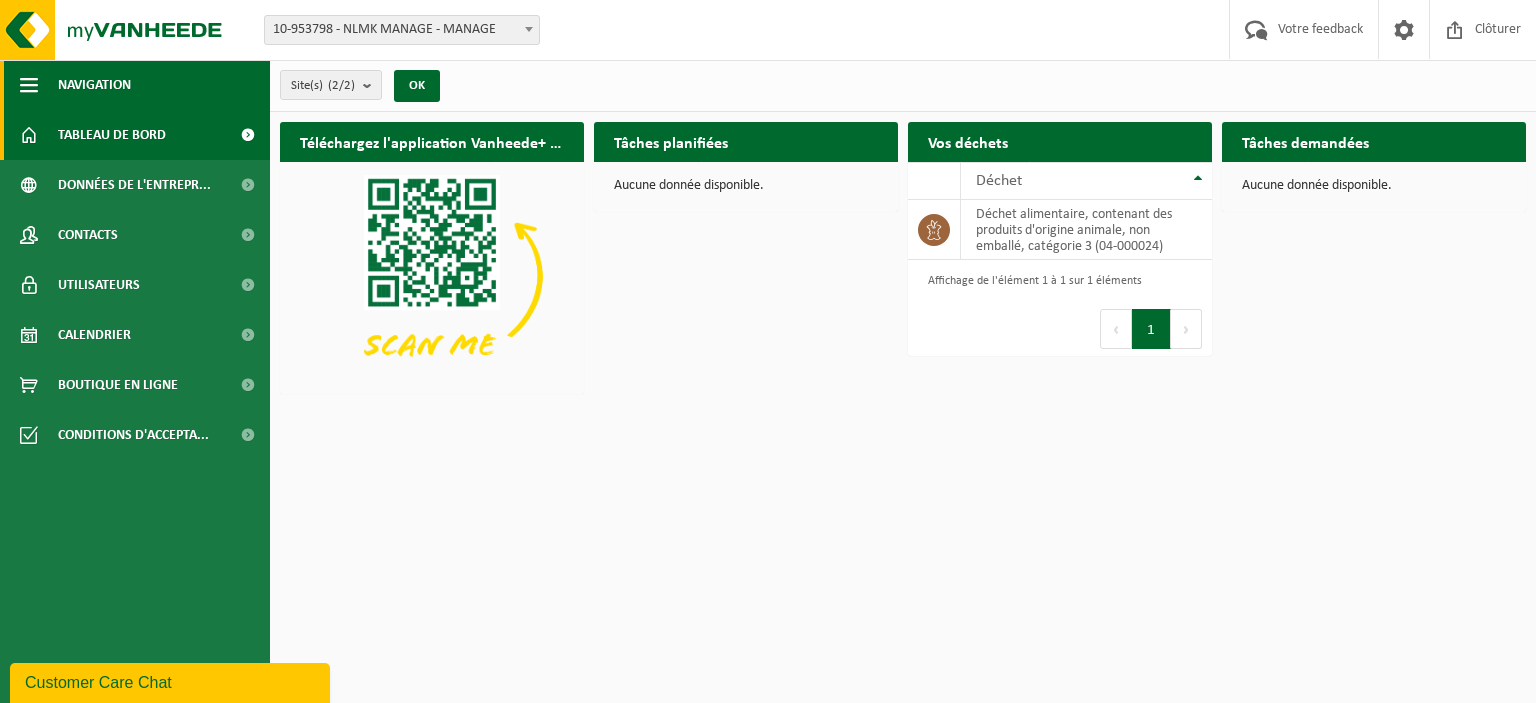 click at bounding box center [29, 85] 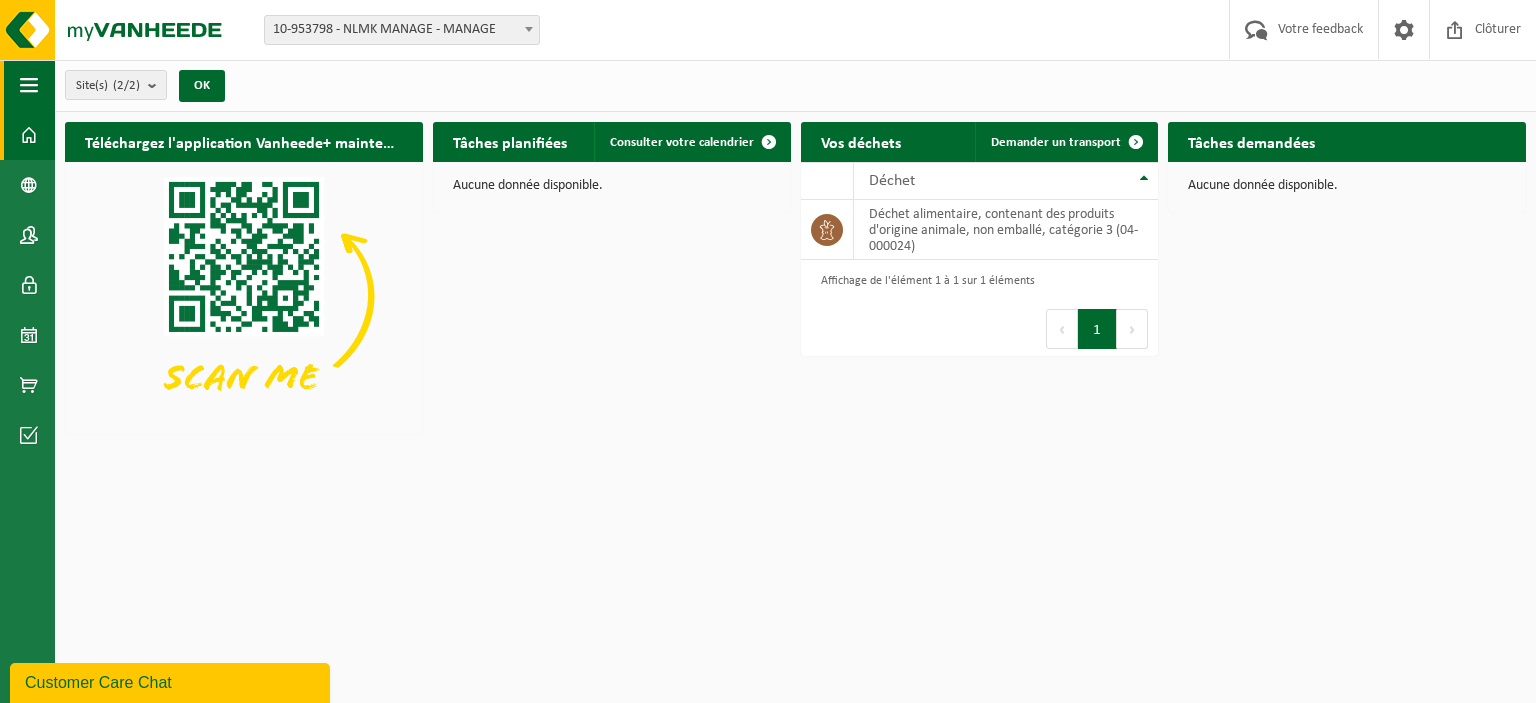 click at bounding box center (29, 85) 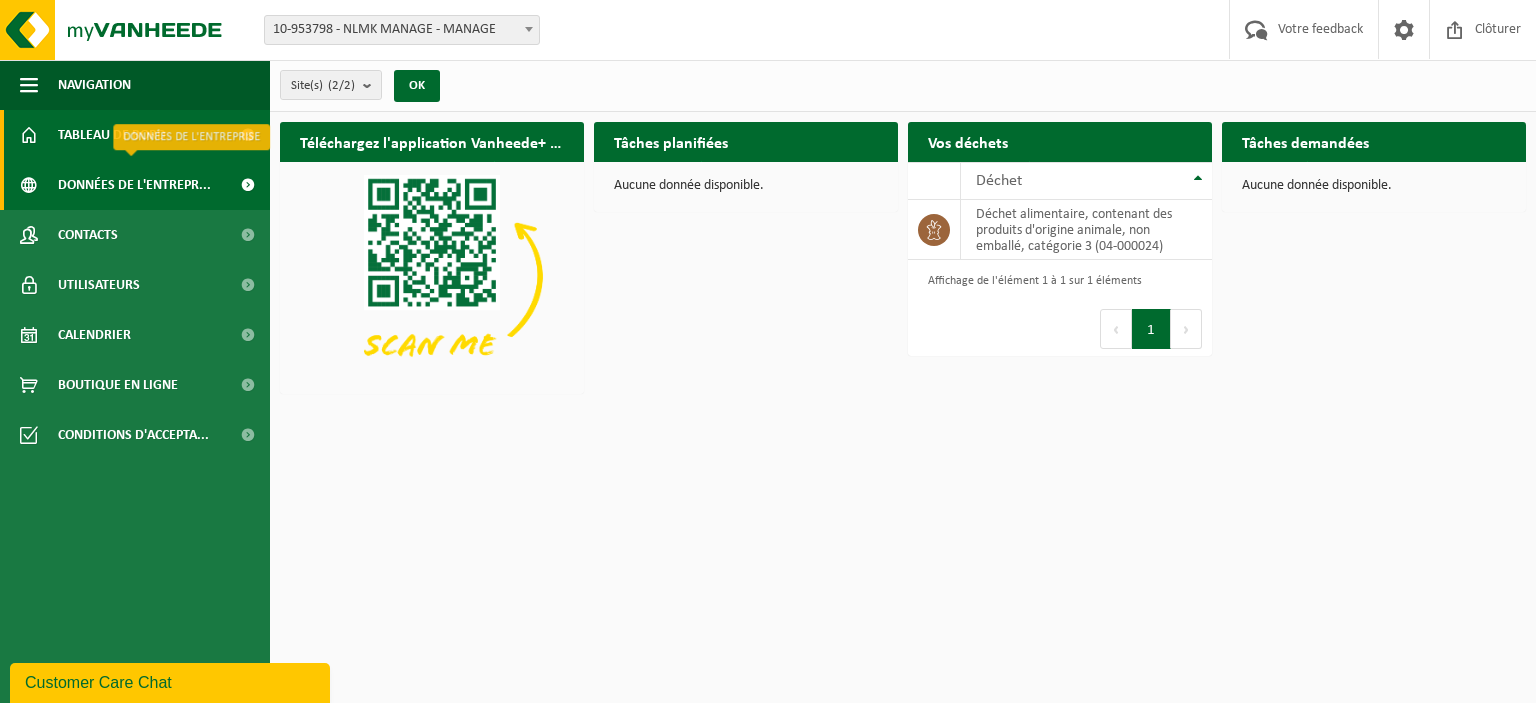 click on "Données de l'entrepr..." at bounding box center (134, 185) 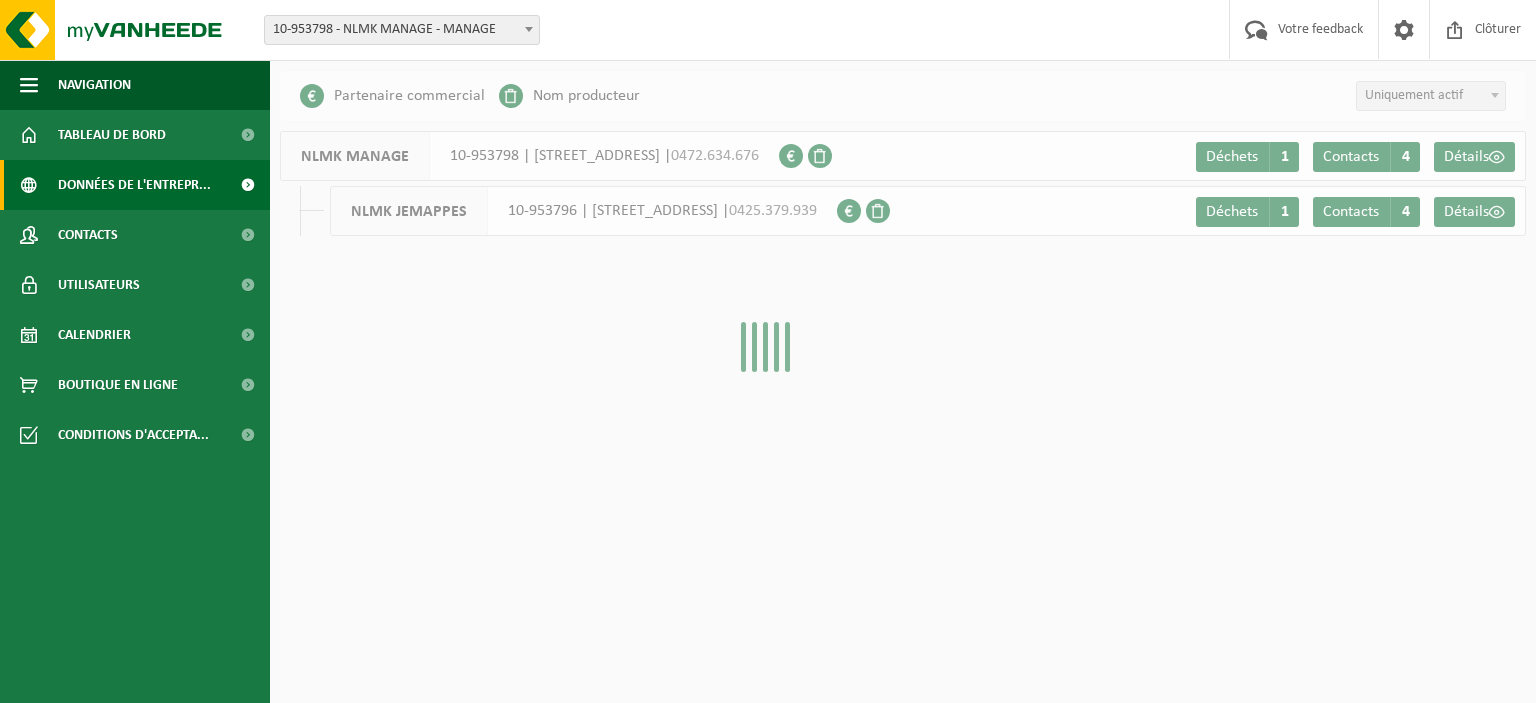 scroll, scrollTop: 0, scrollLeft: 0, axis: both 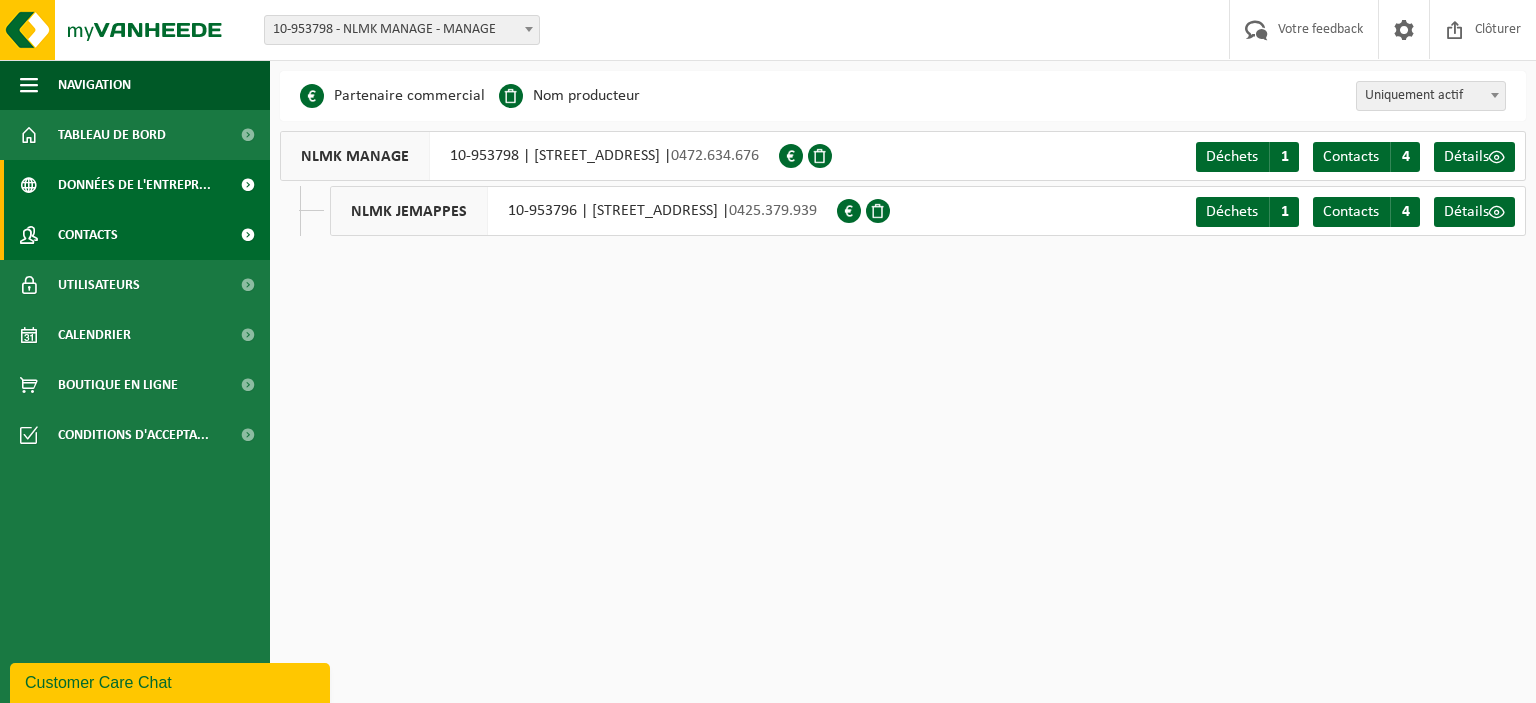 click on "Contacts" at bounding box center [135, 235] 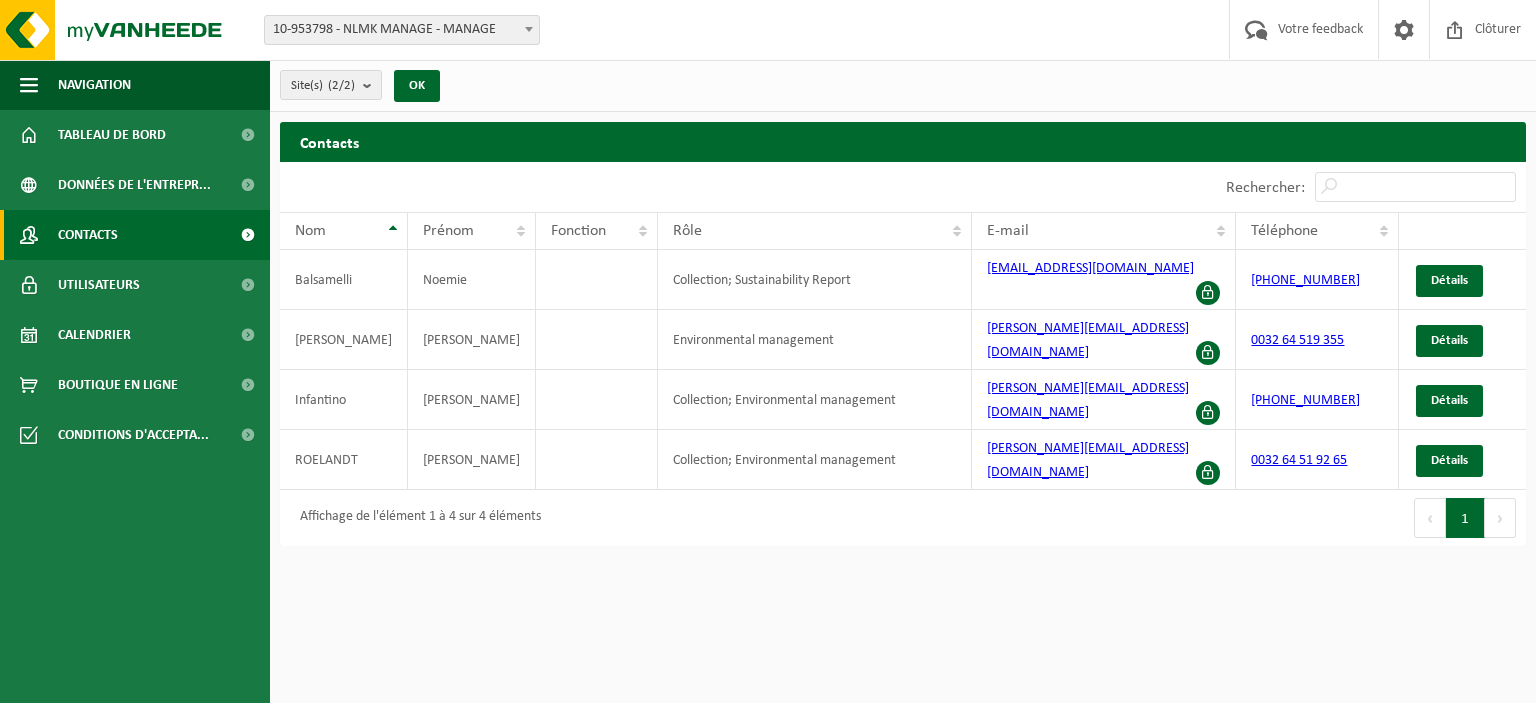 scroll, scrollTop: 0, scrollLeft: 0, axis: both 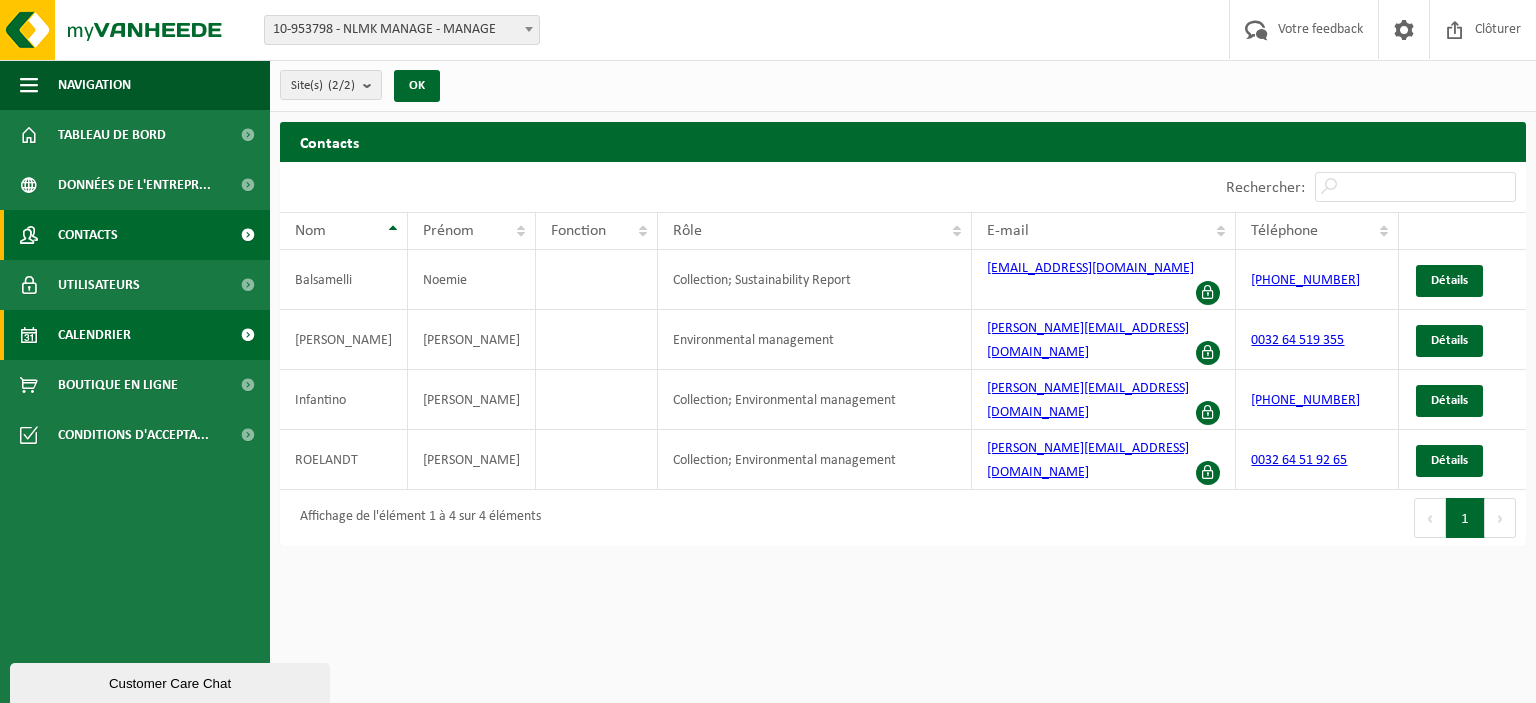 click on "Calendrier" at bounding box center (94, 335) 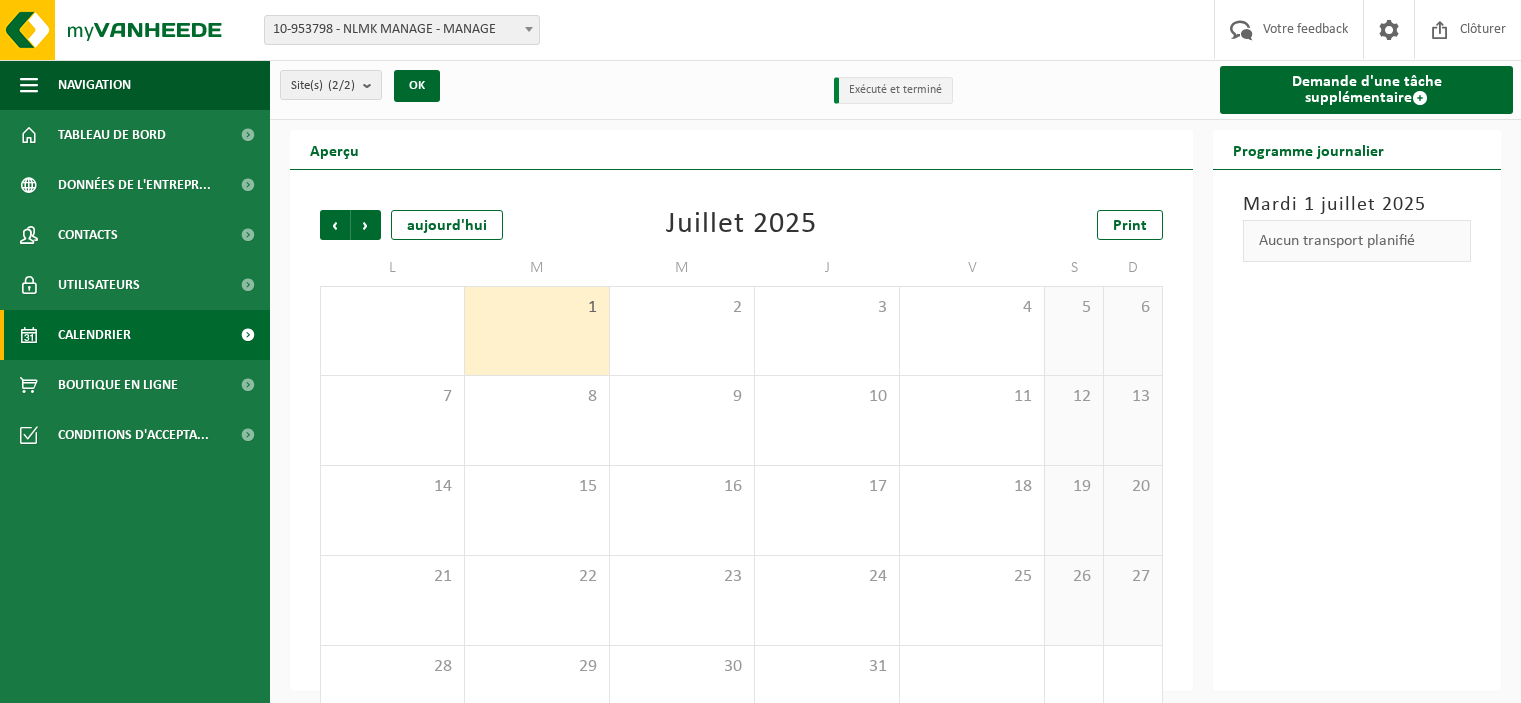 scroll, scrollTop: 0, scrollLeft: 0, axis: both 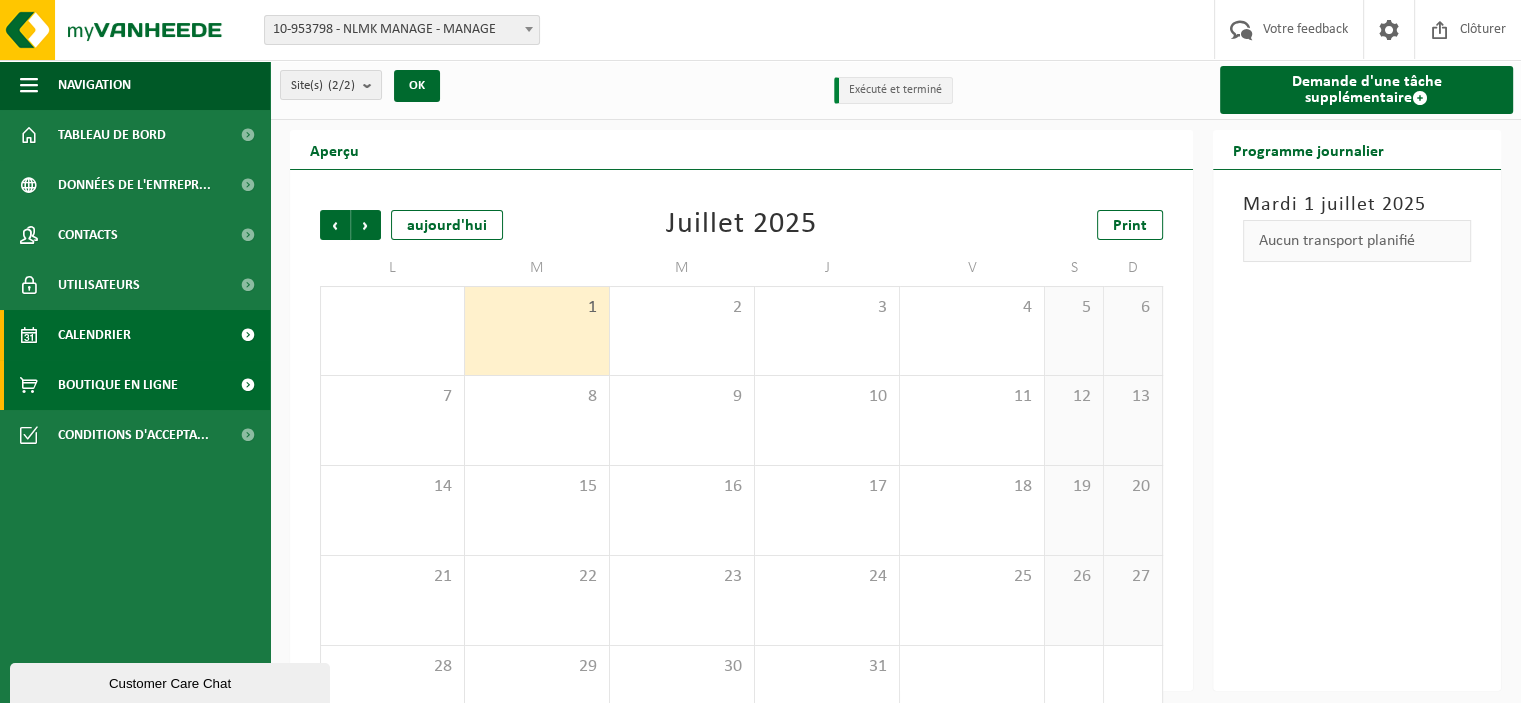 click on "Boutique en ligne" at bounding box center (118, 385) 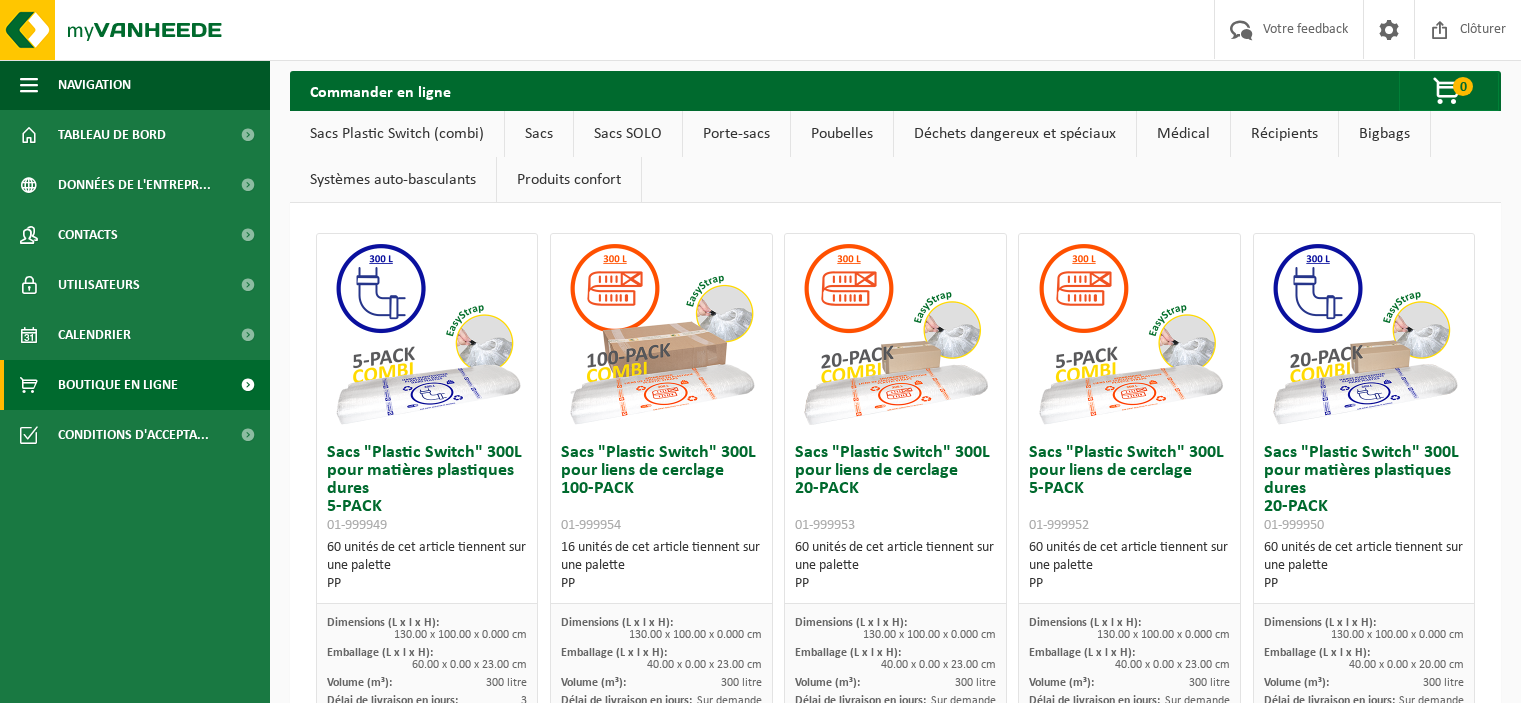 scroll, scrollTop: 0, scrollLeft: 0, axis: both 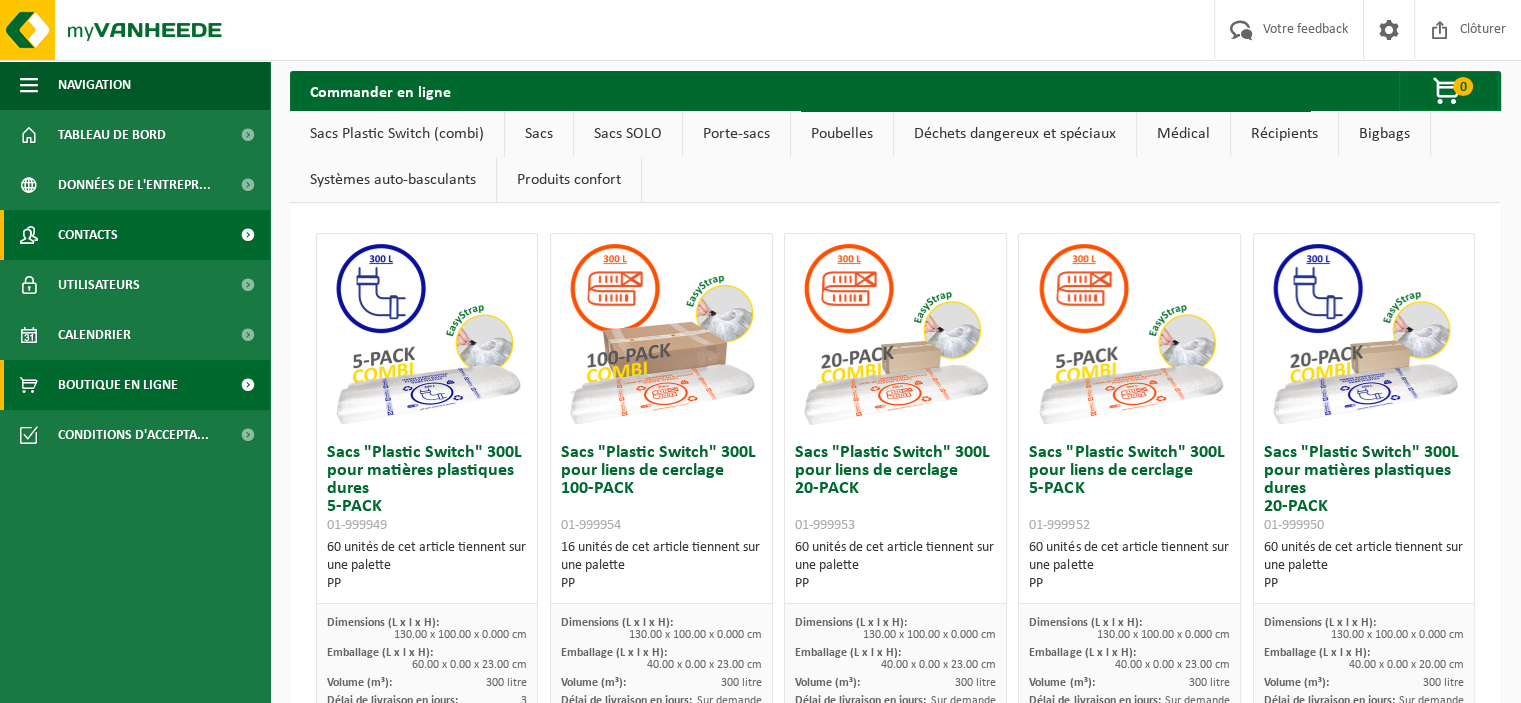 click on "Contacts" at bounding box center [88, 235] 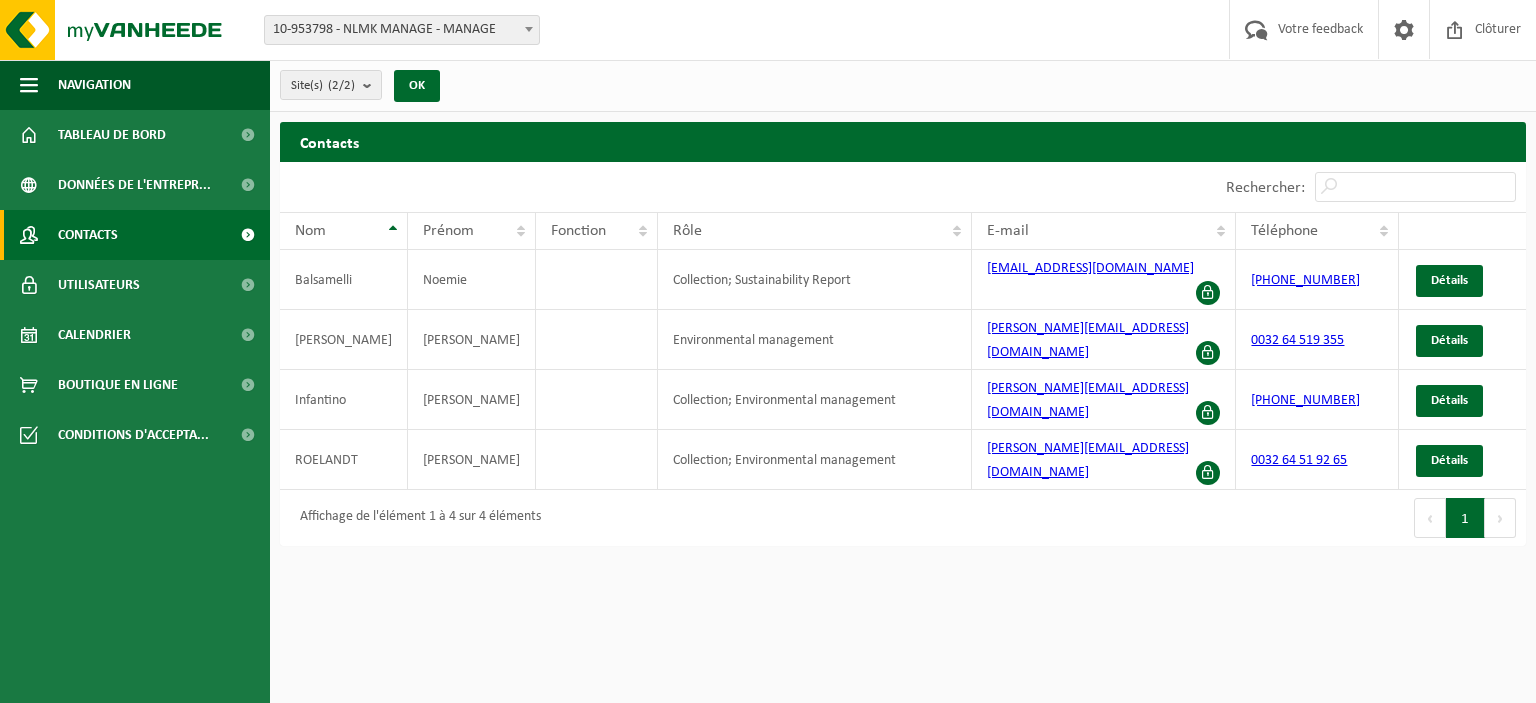 scroll, scrollTop: 0, scrollLeft: 0, axis: both 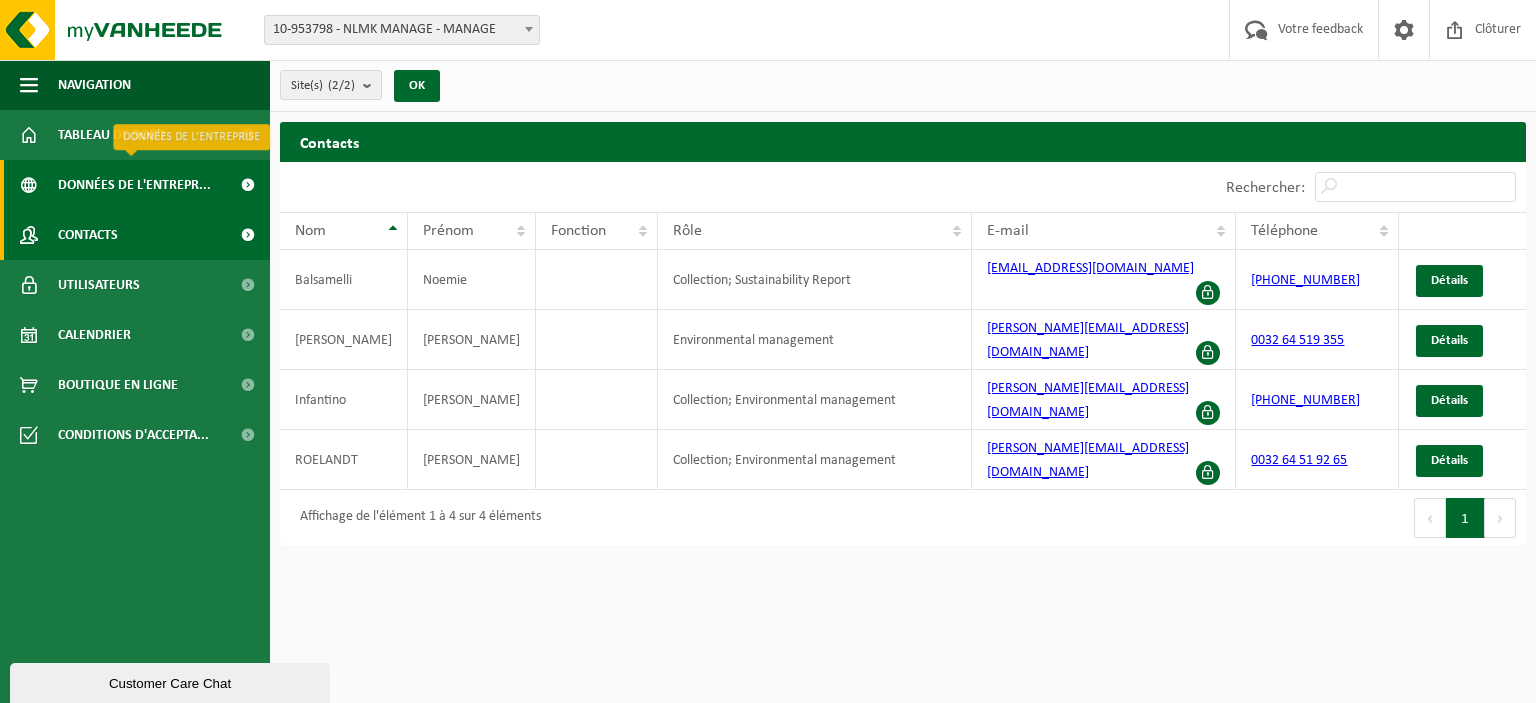 click on "Données de l'entrepr..." at bounding box center (134, 185) 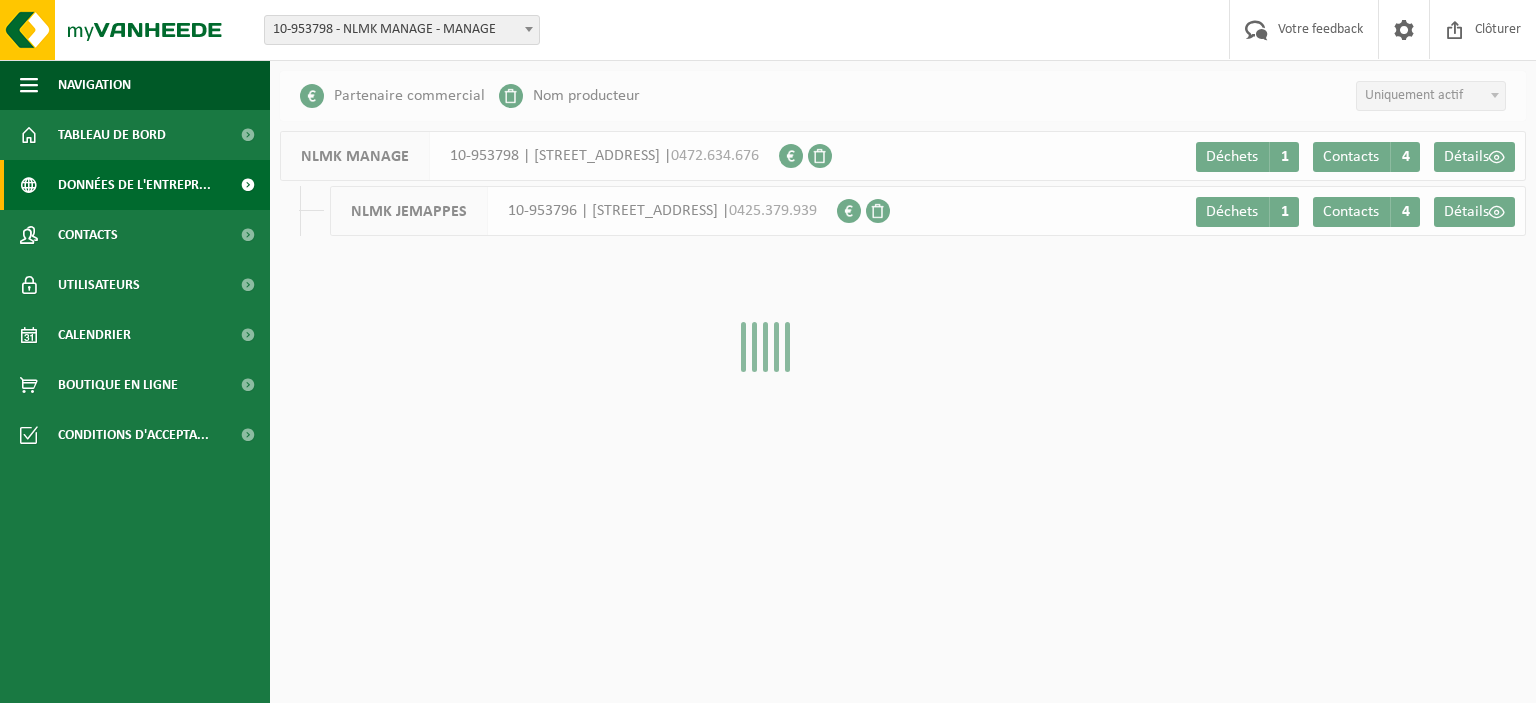 scroll, scrollTop: 0, scrollLeft: 0, axis: both 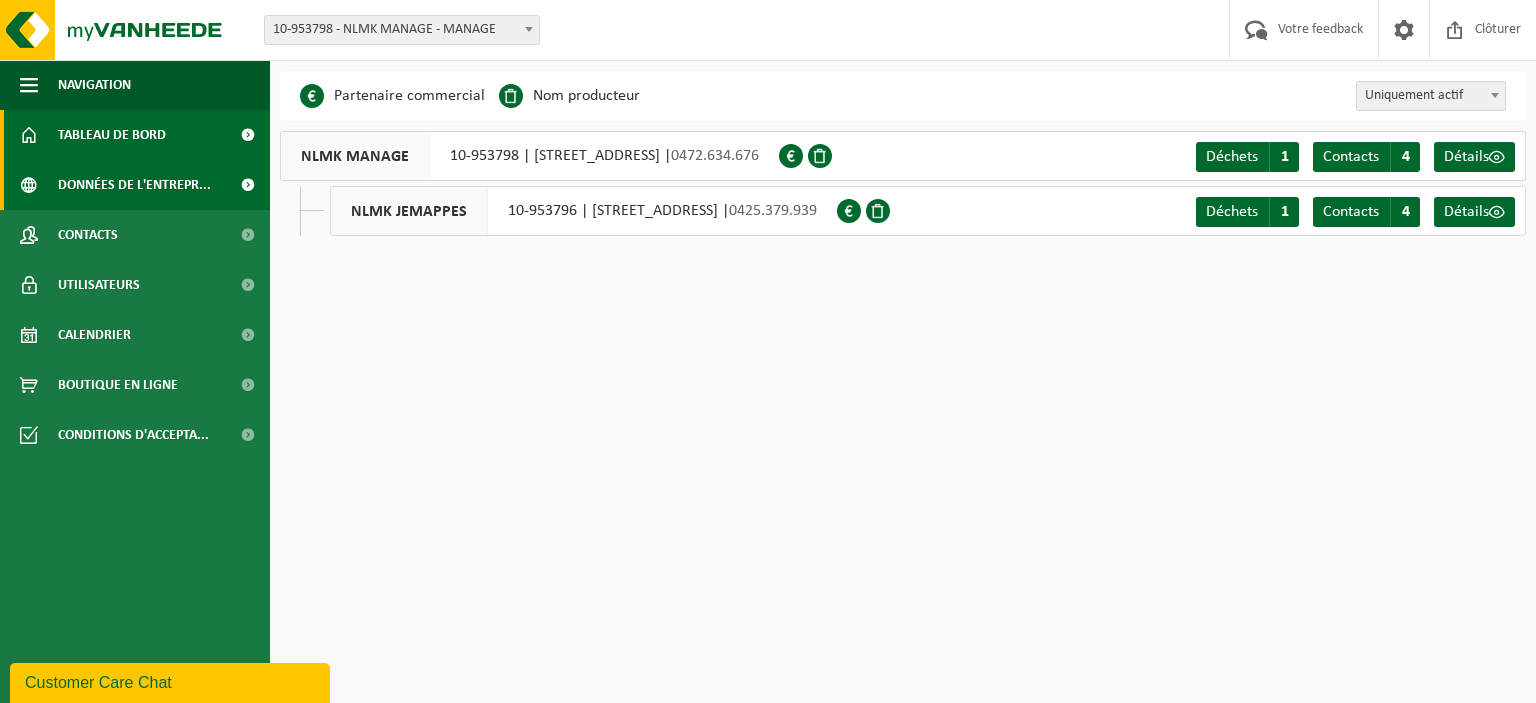 click on "Tableau de bord" at bounding box center (112, 135) 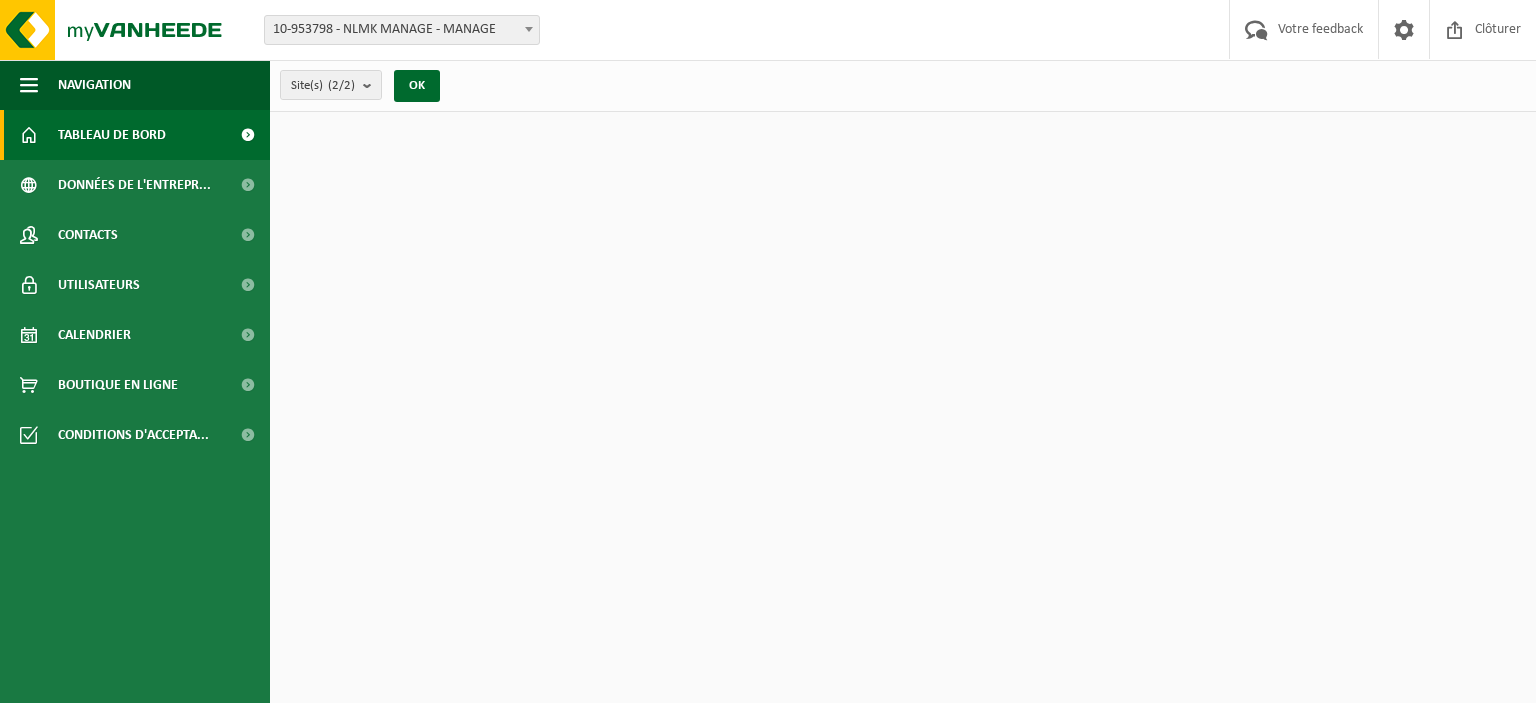 scroll, scrollTop: 0, scrollLeft: 0, axis: both 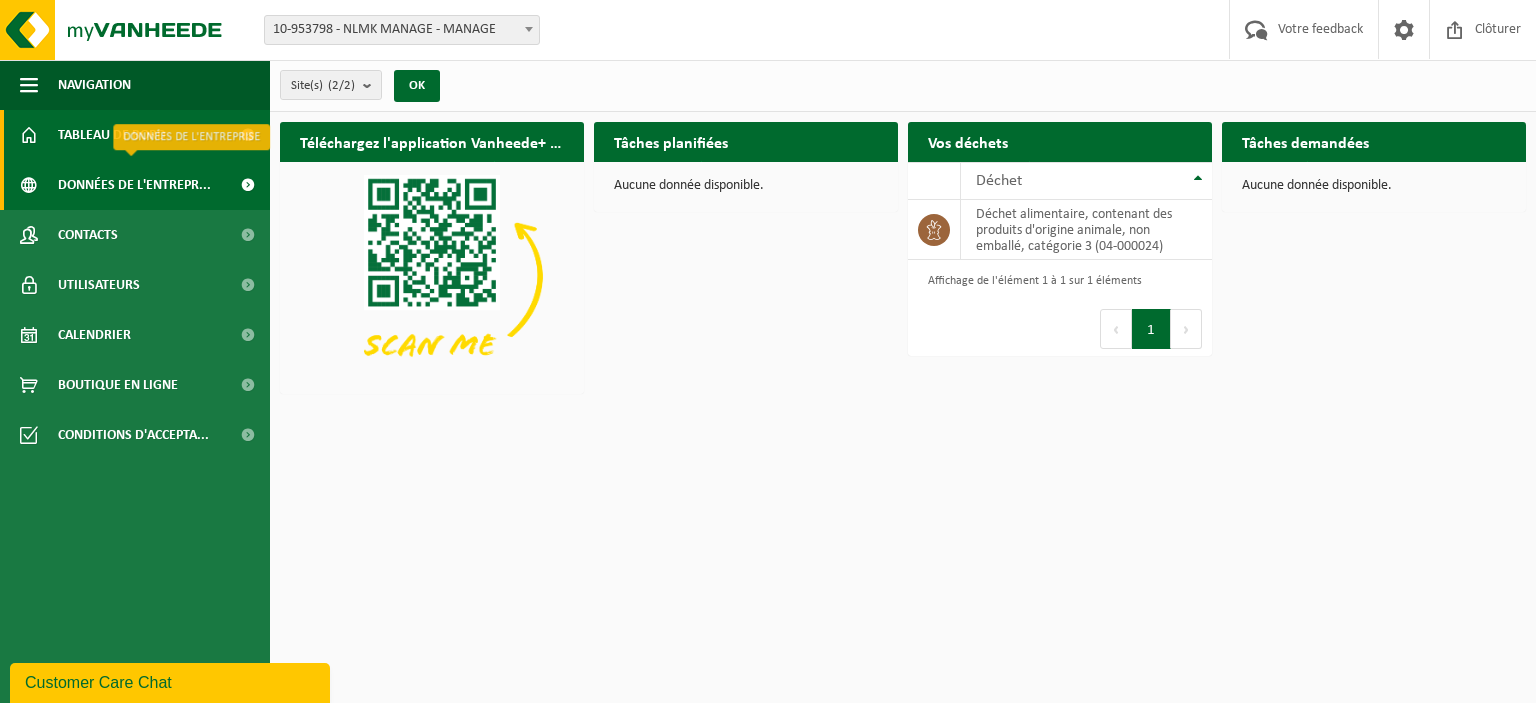click on "Données de l'entrepr..." at bounding box center (134, 185) 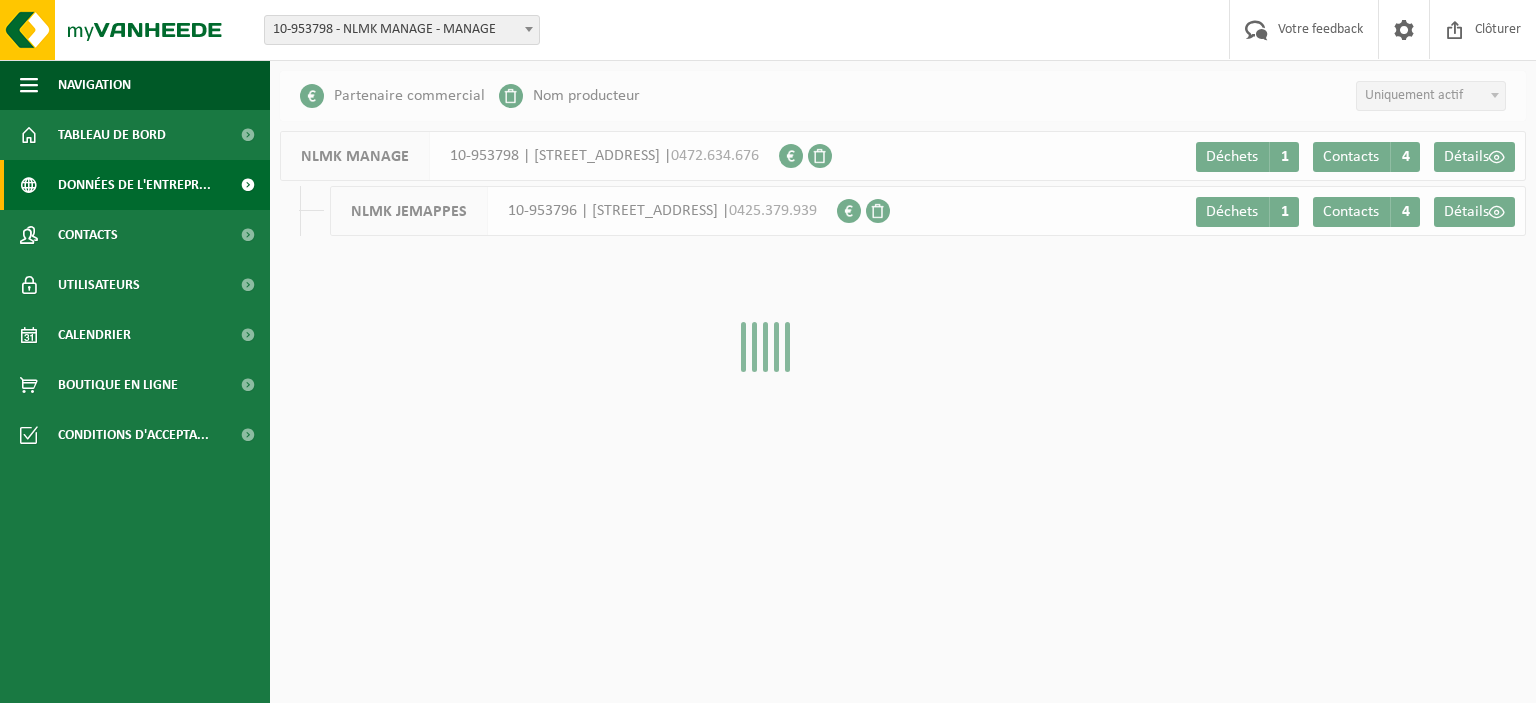 scroll, scrollTop: 0, scrollLeft: 0, axis: both 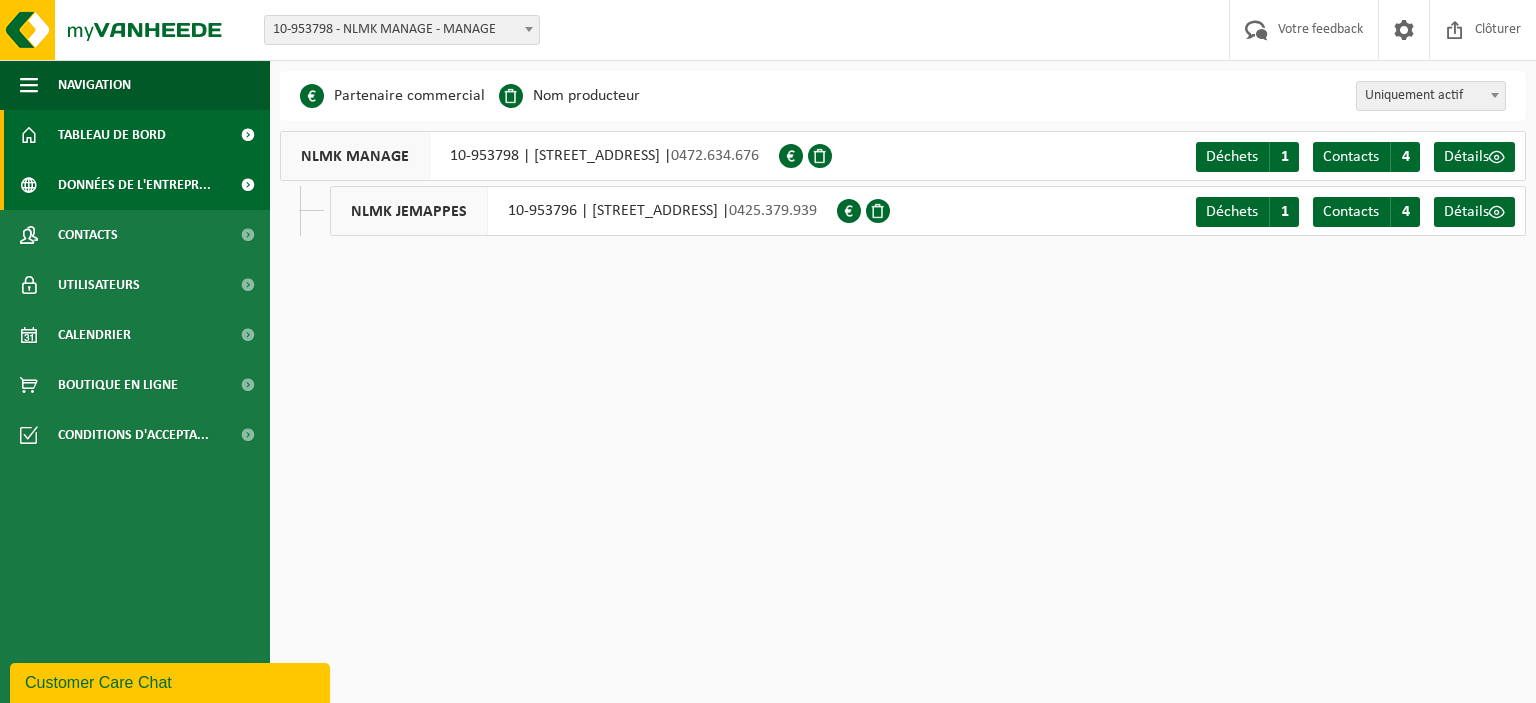 click on "Tableau de bord" at bounding box center (112, 135) 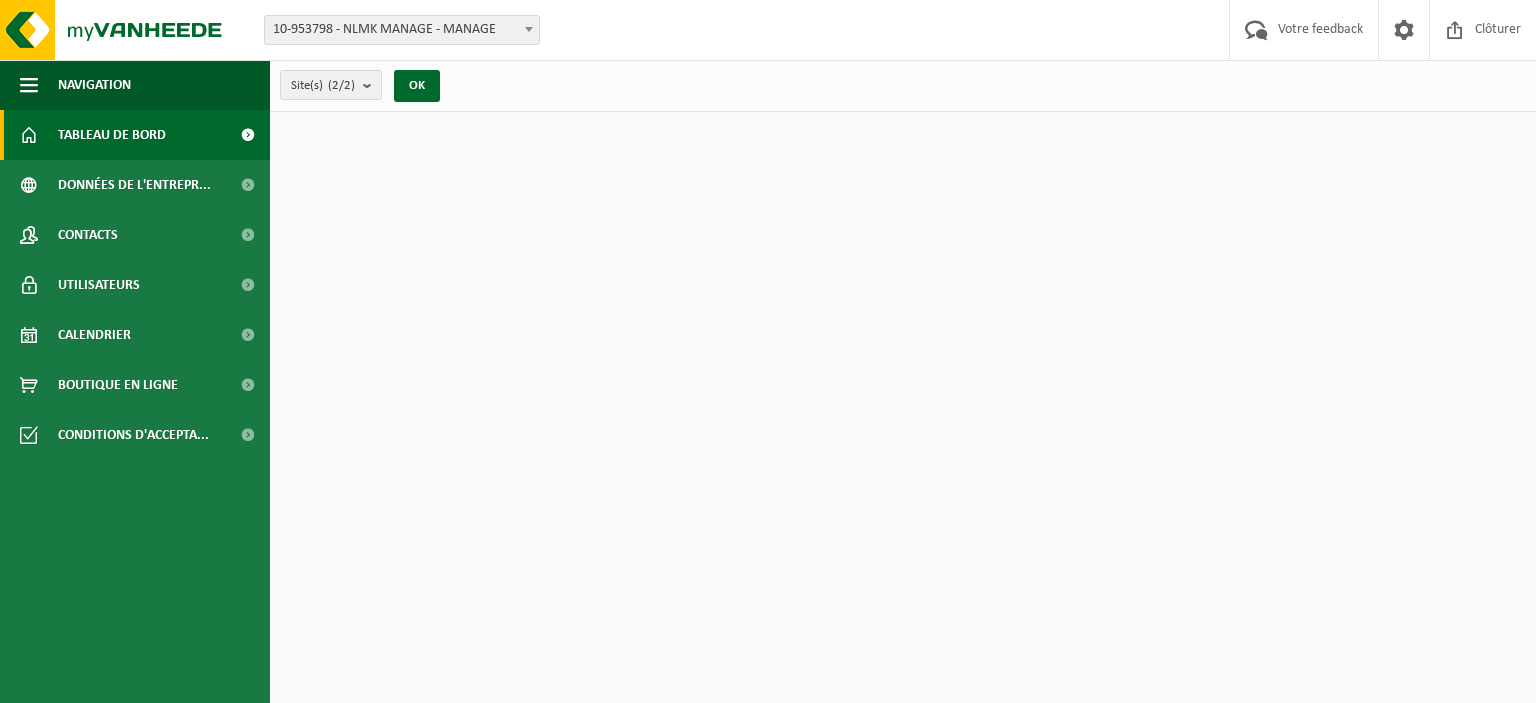 scroll, scrollTop: 0, scrollLeft: 0, axis: both 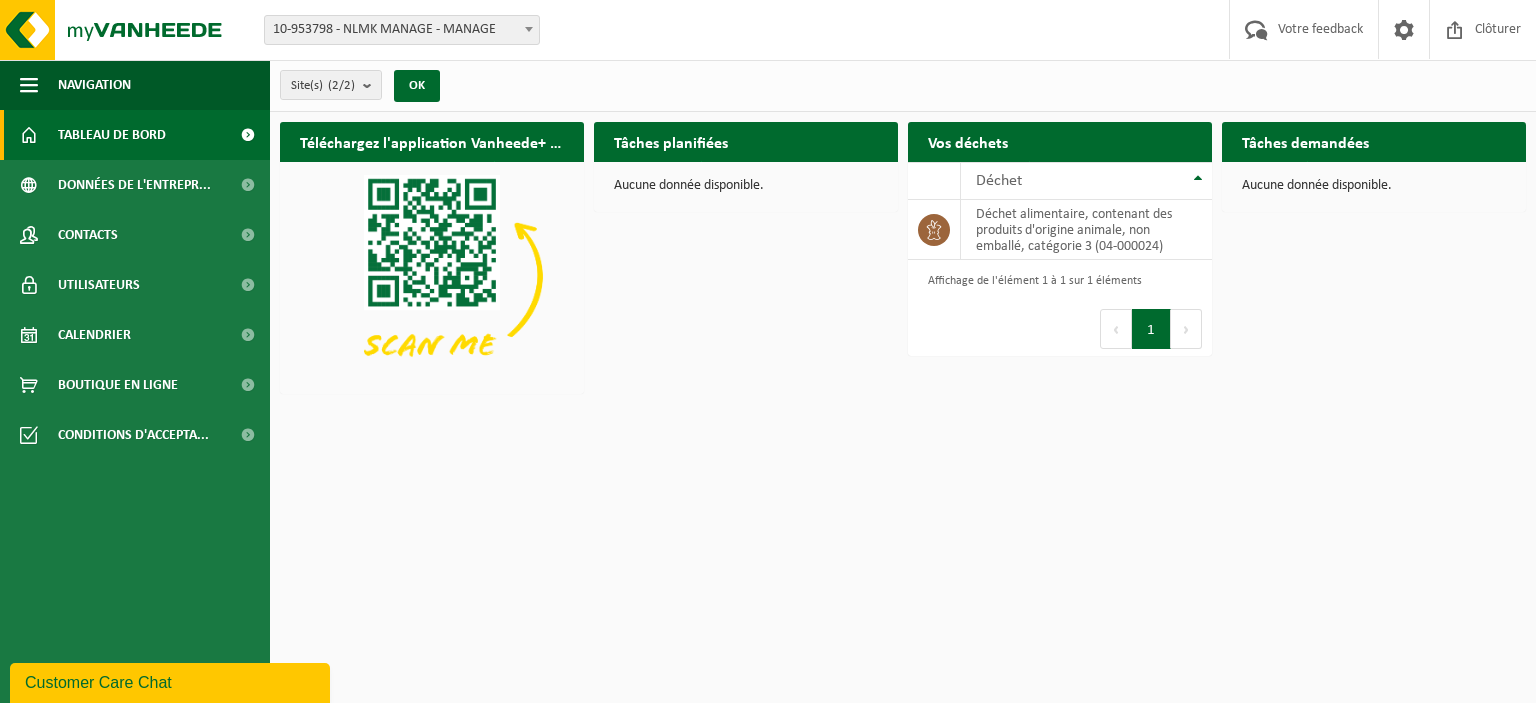 click 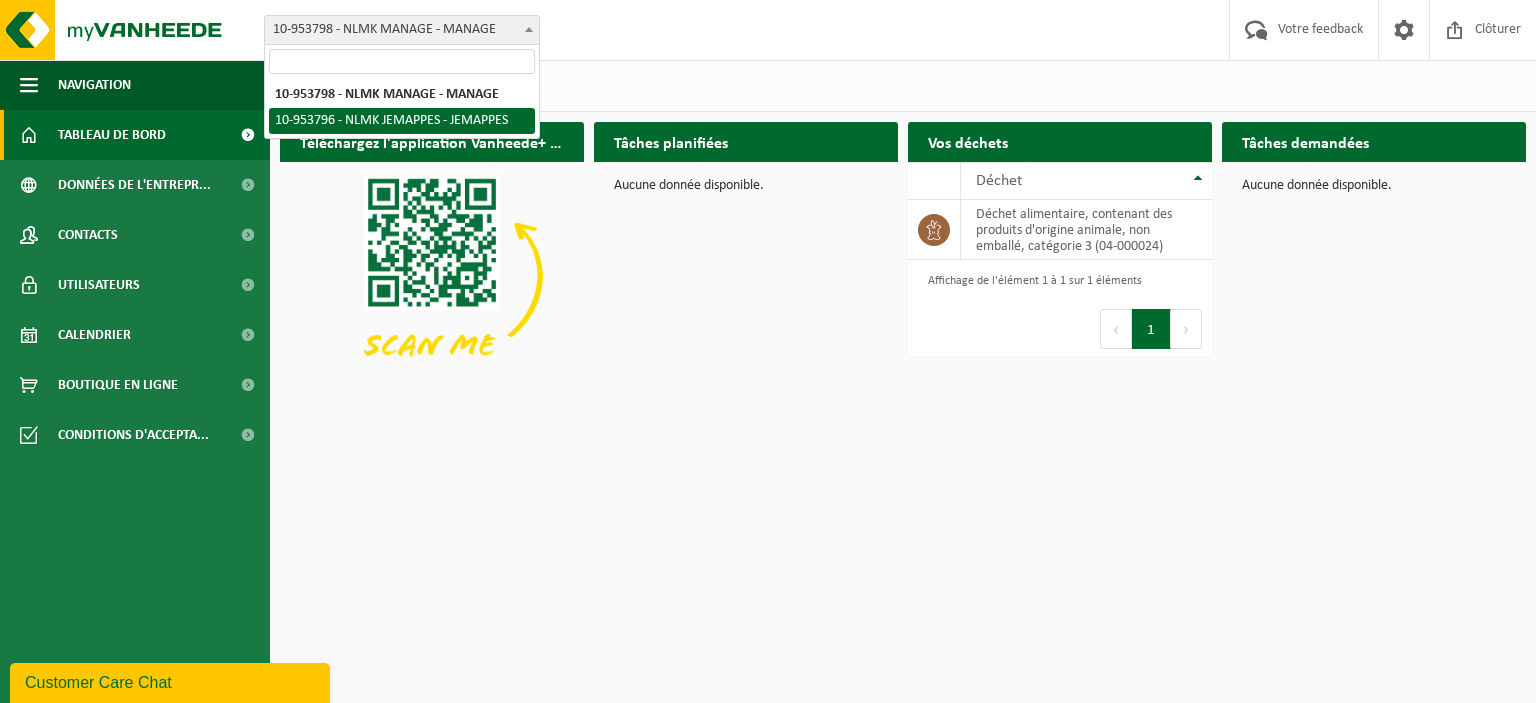select on "151660" 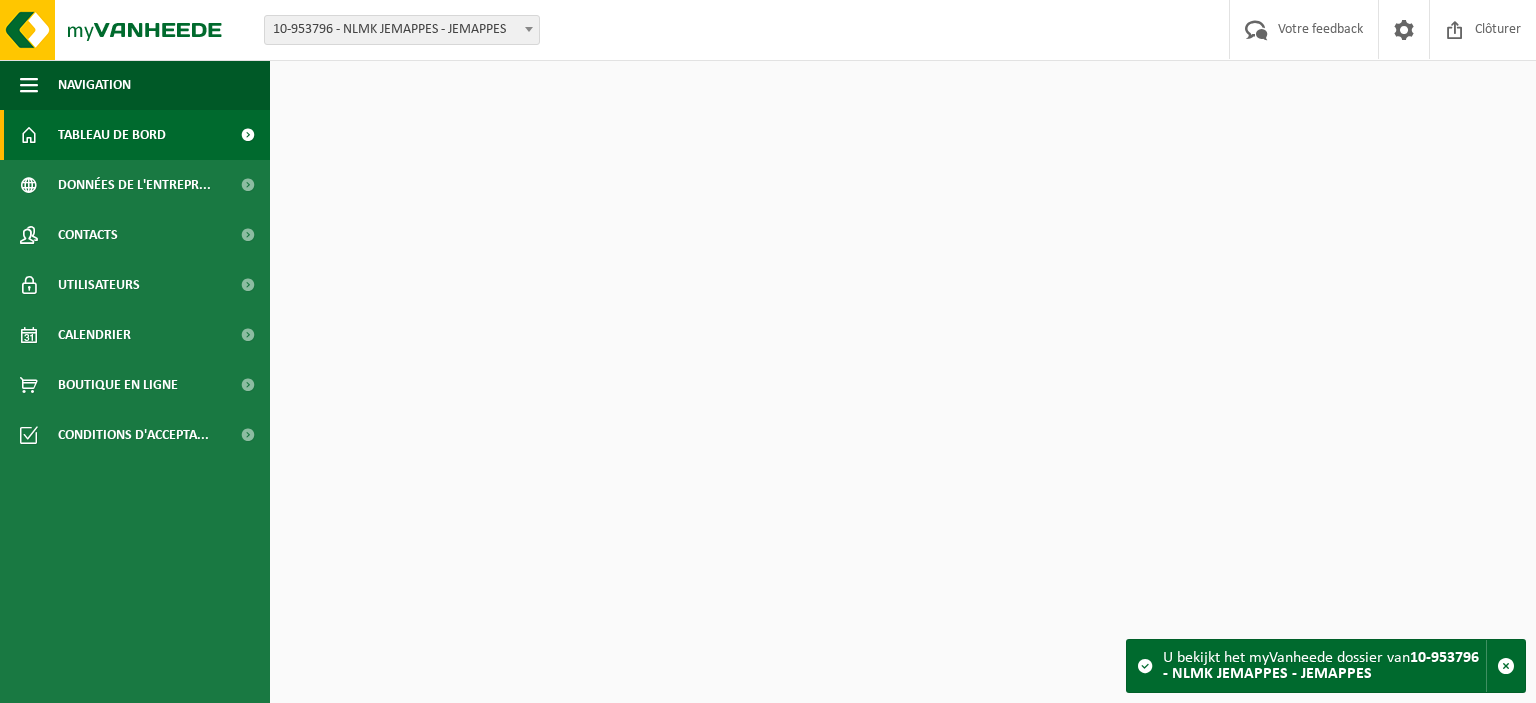 scroll, scrollTop: 0, scrollLeft: 0, axis: both 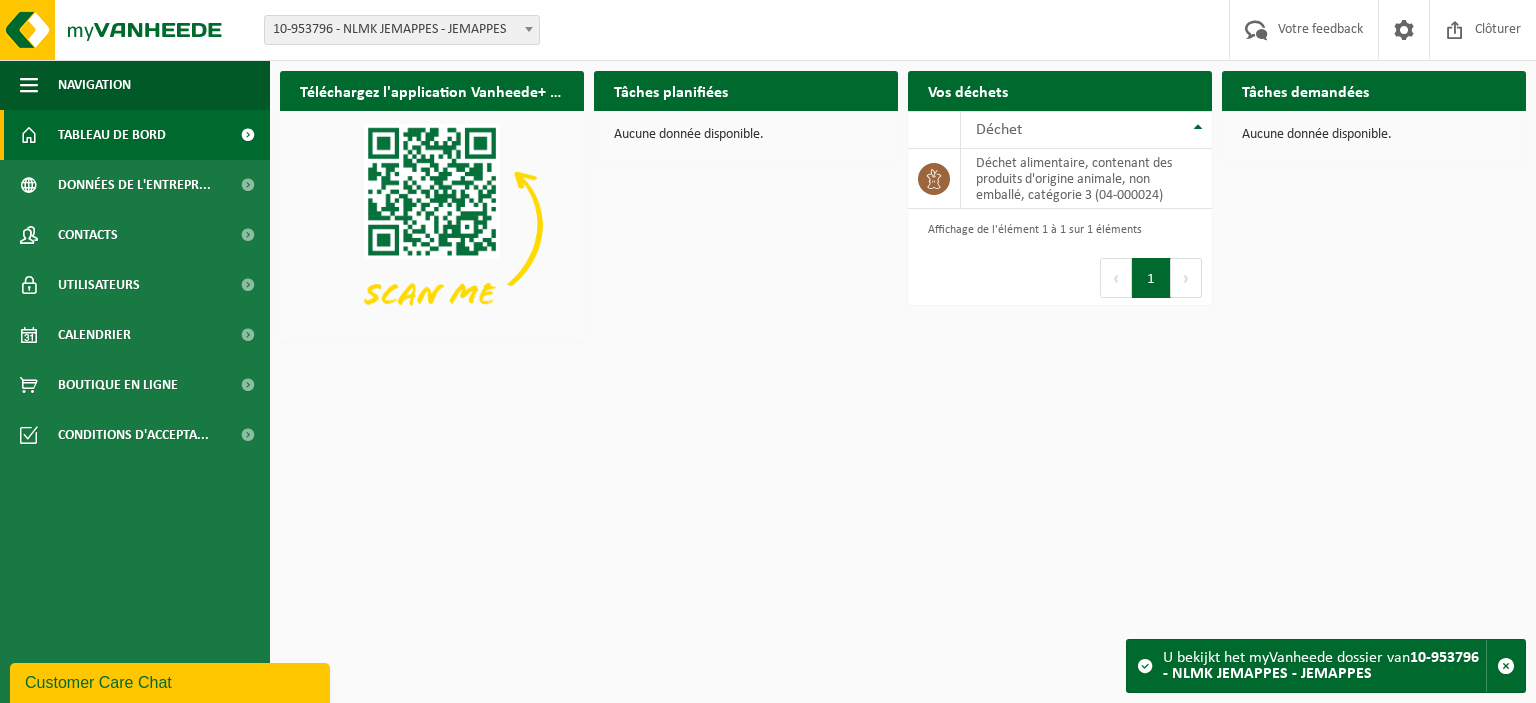 click on "U bekijkt het myVanheede dossier van  10-953796 - NLMK JEMAPPES - JEMAPPES" at bounding box center (1324, 666) 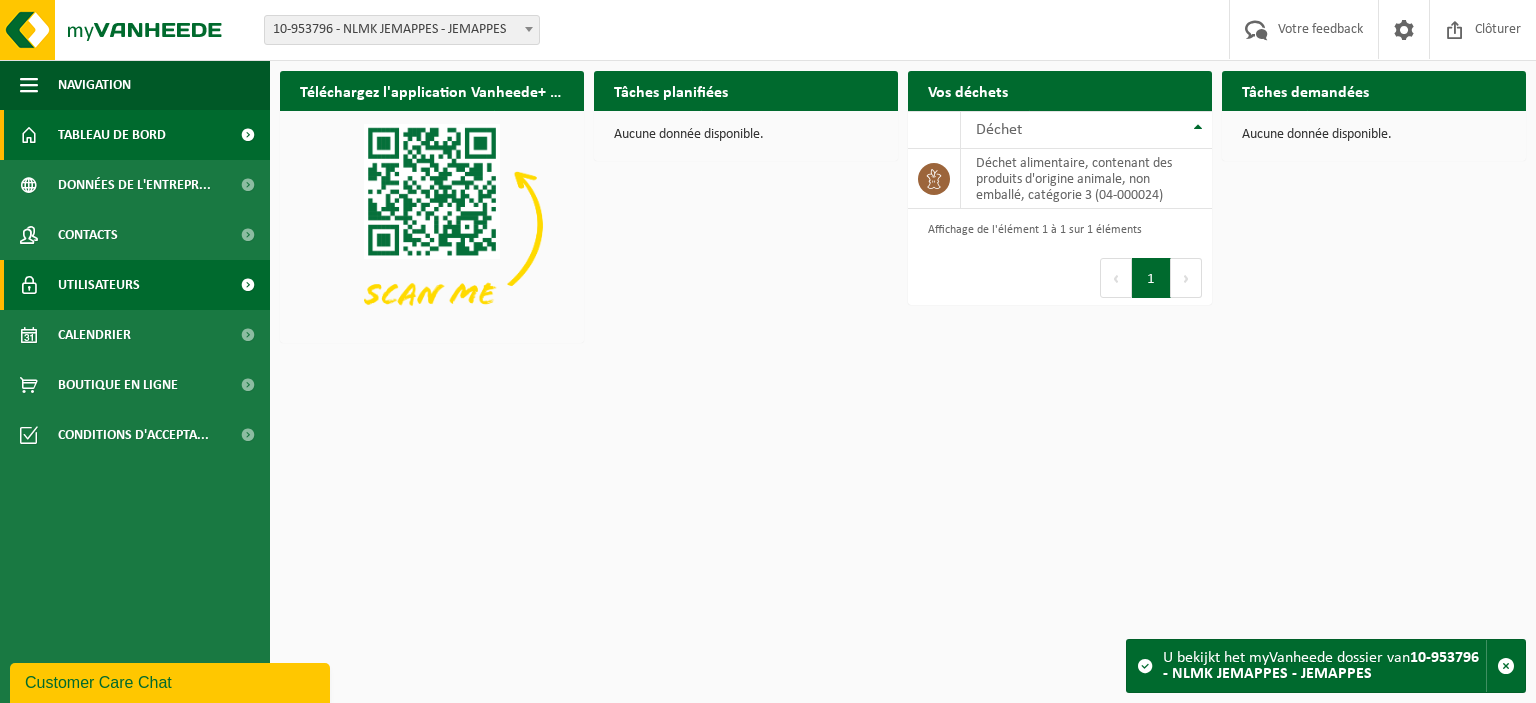 click on "Utilisateurs" at bounding box center [135, 285] 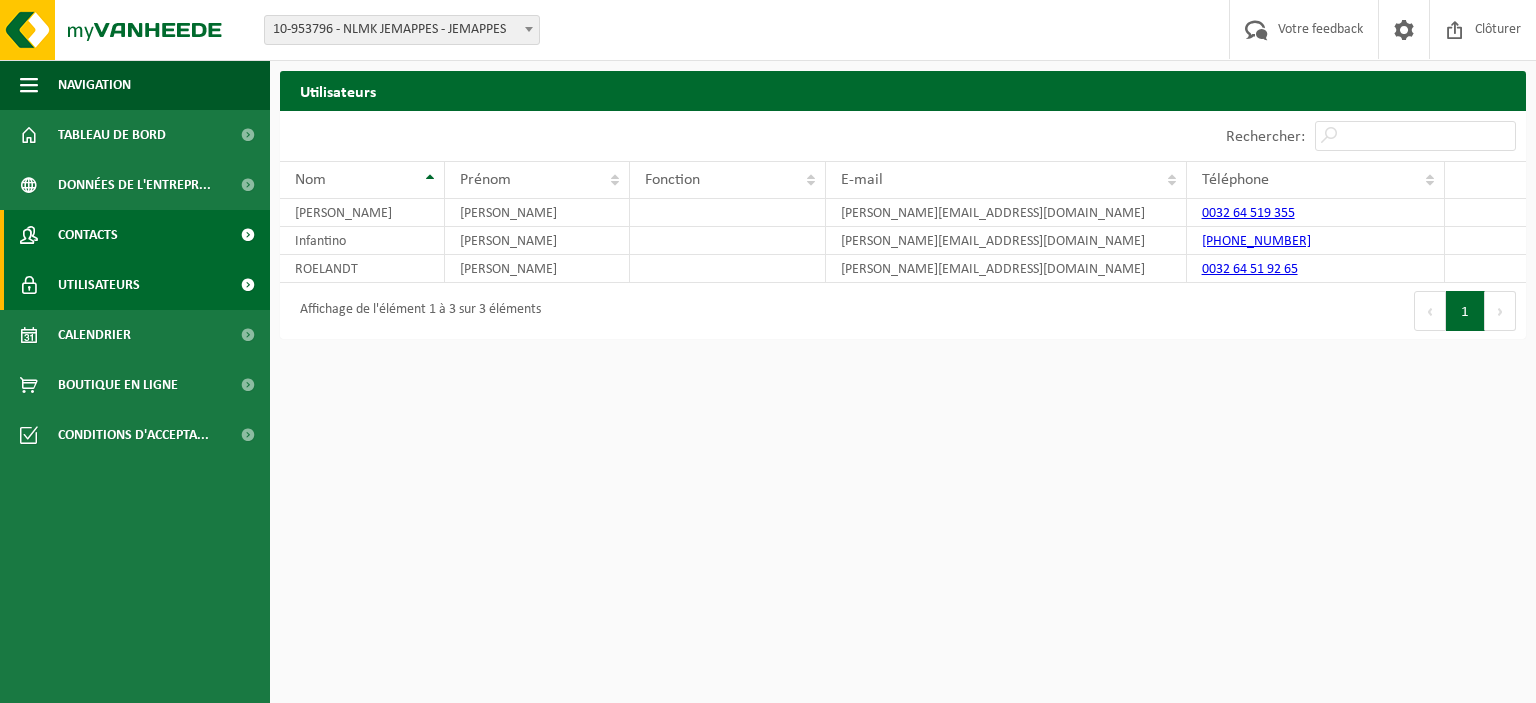 scroll, scrollTop: 0, scrollLeft: 0, axis: both 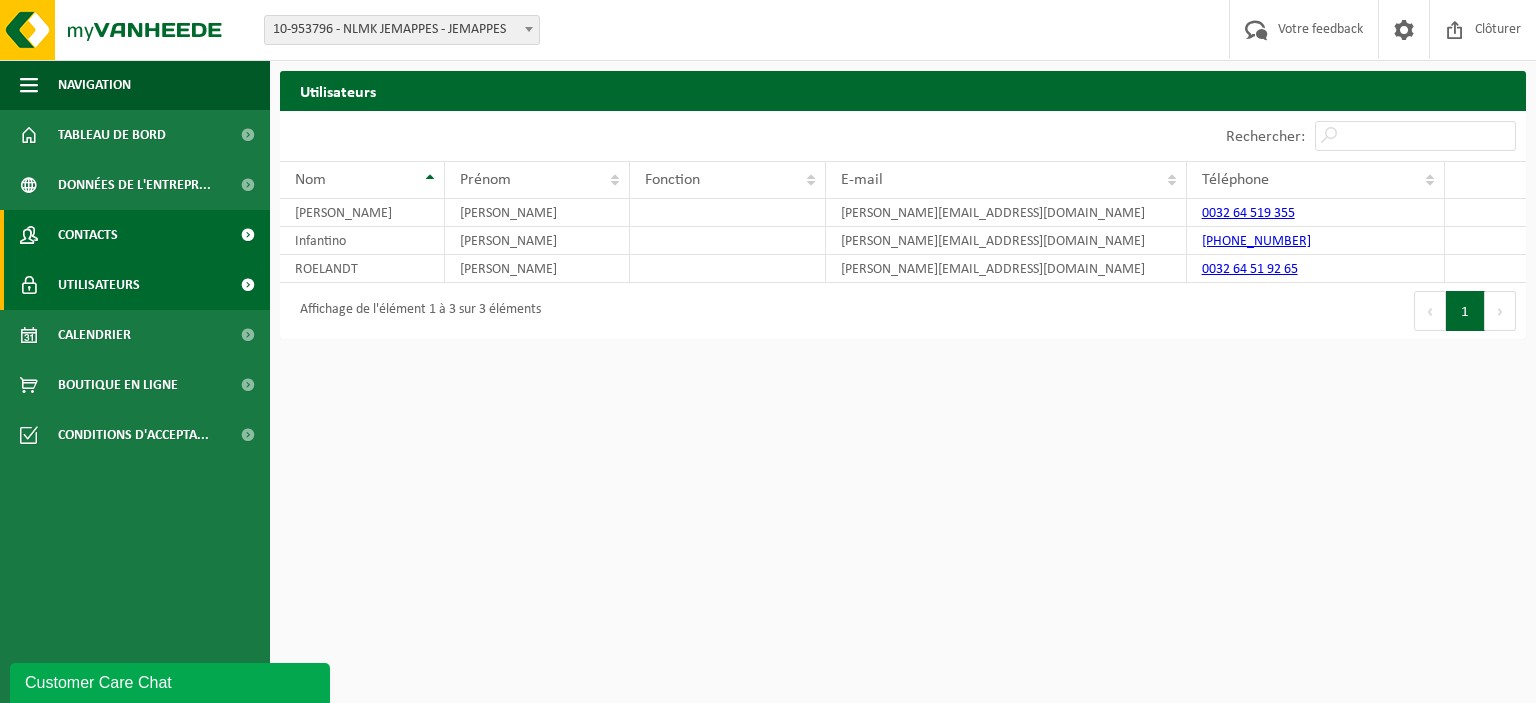 click on "Contacts" at bounding box center (135, 235) 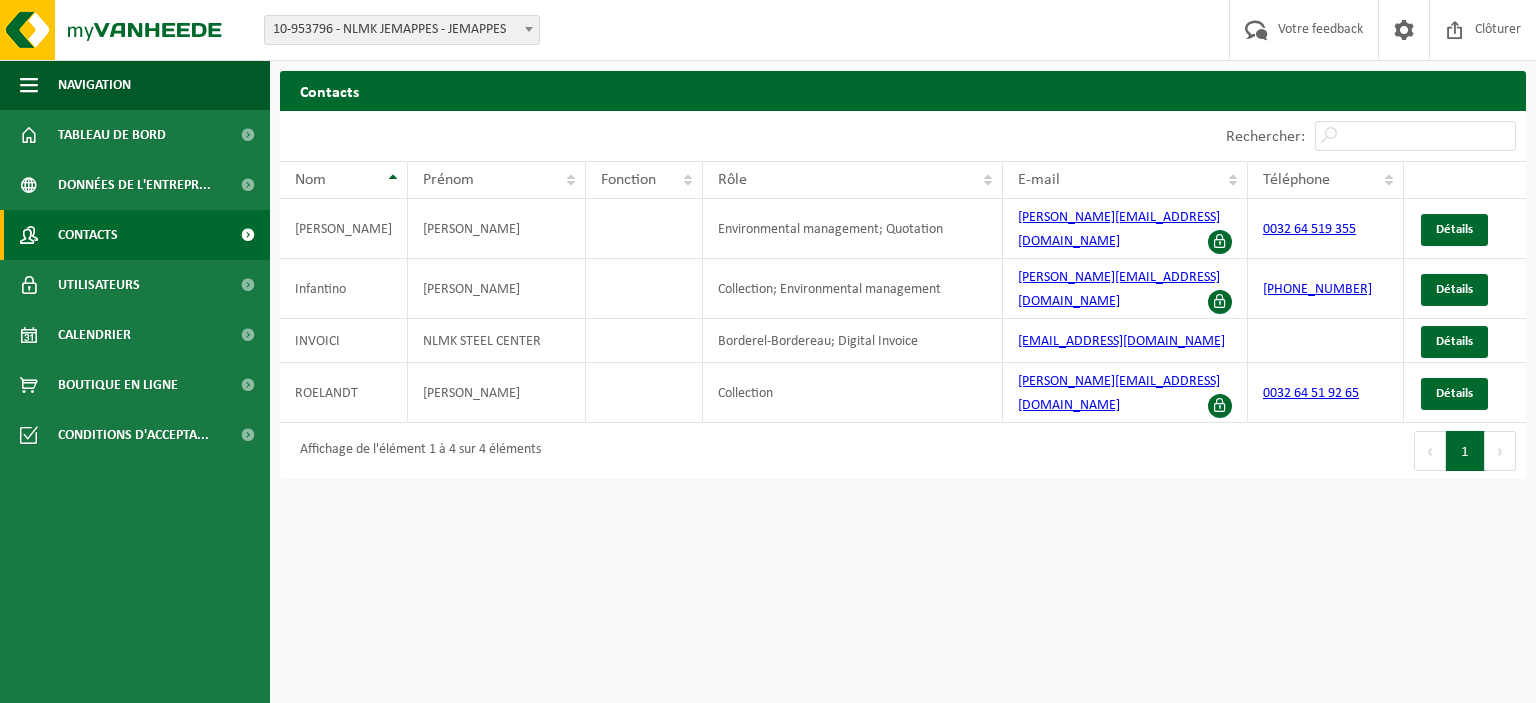 scroll, scrollTop: 0, scrollLeft: 0, axis: both 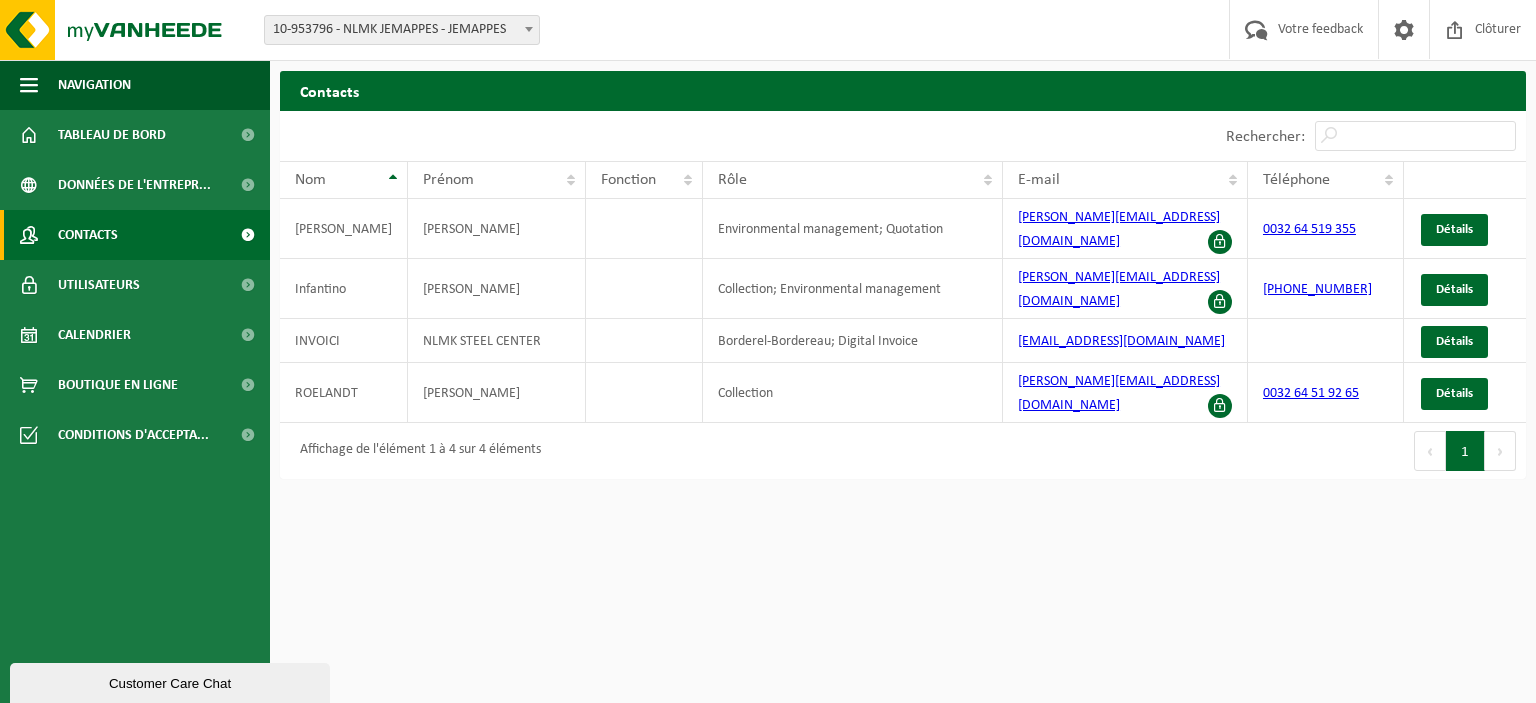 click on "Données de l'entrepr..." at bounding box center [134, 185] 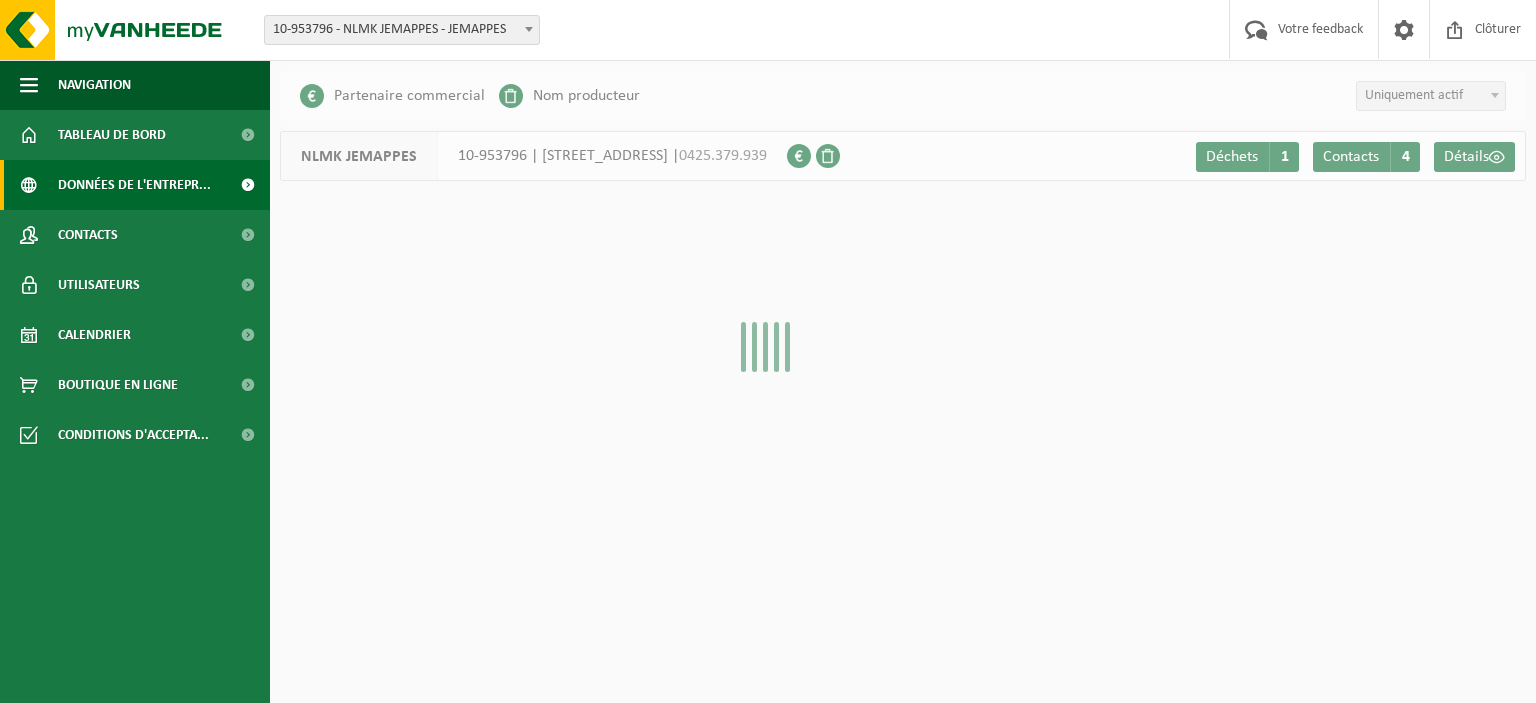 scroll, scrollTop: 0, scrollLeft: 0, axis: both 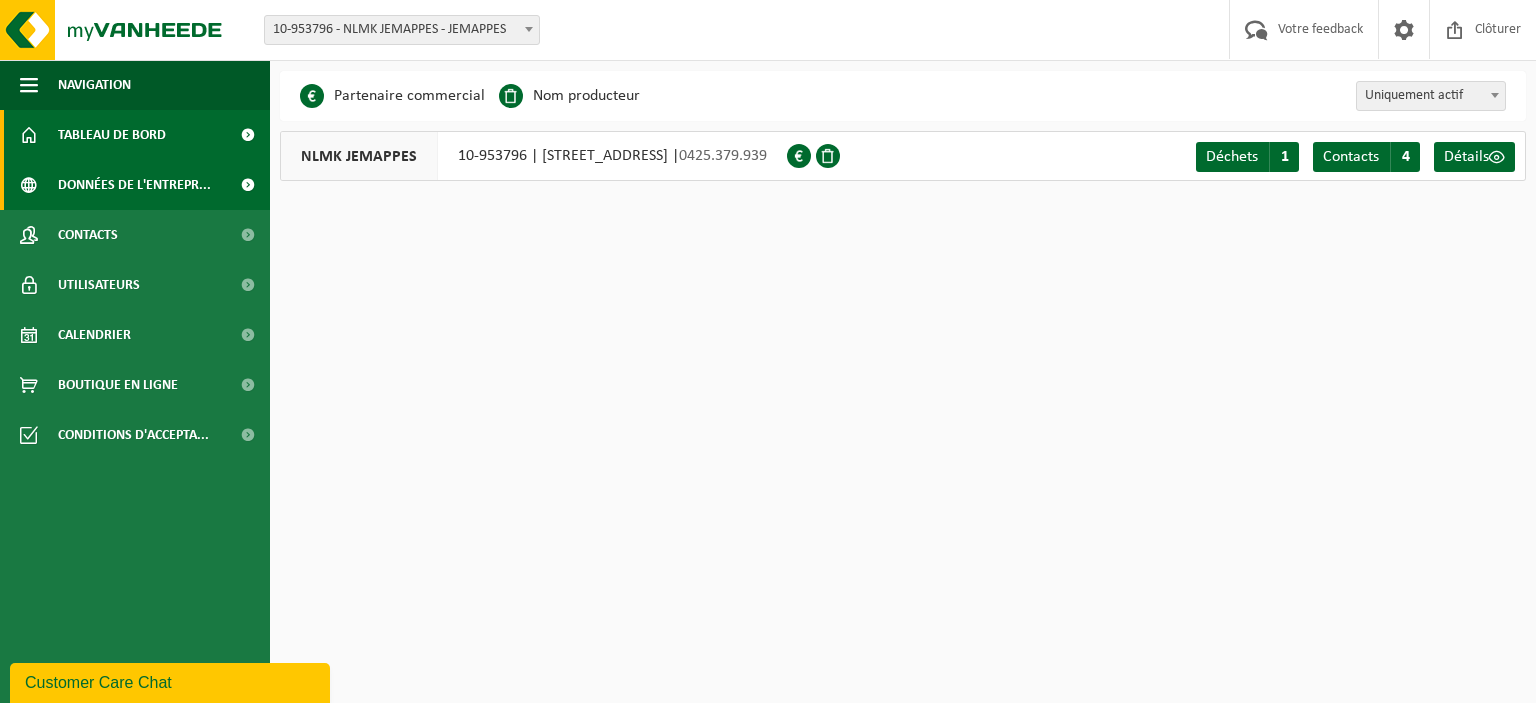 click on "Tableau de bord" at bounding box center [135, 135] 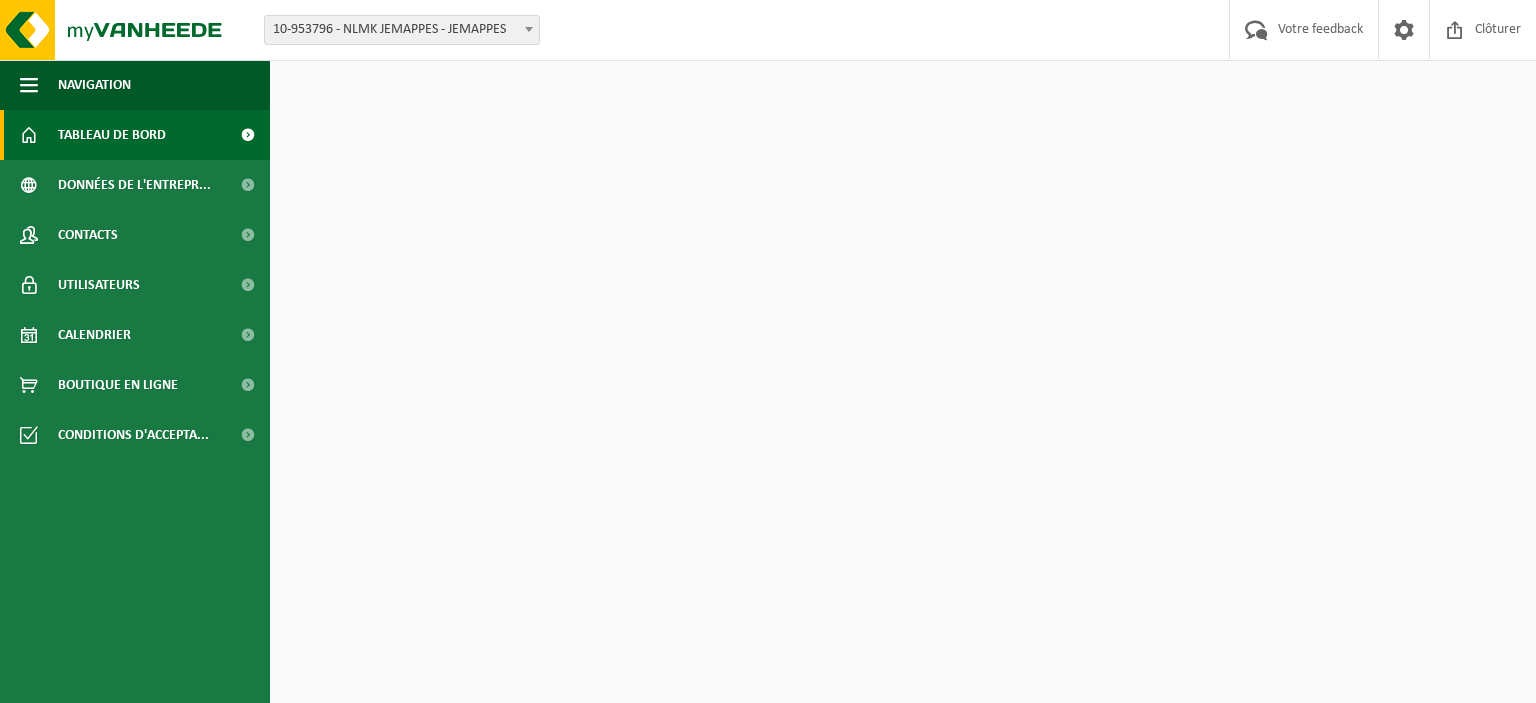 scroll, scrollTop: 0, scrollLeft: 0, axis: both 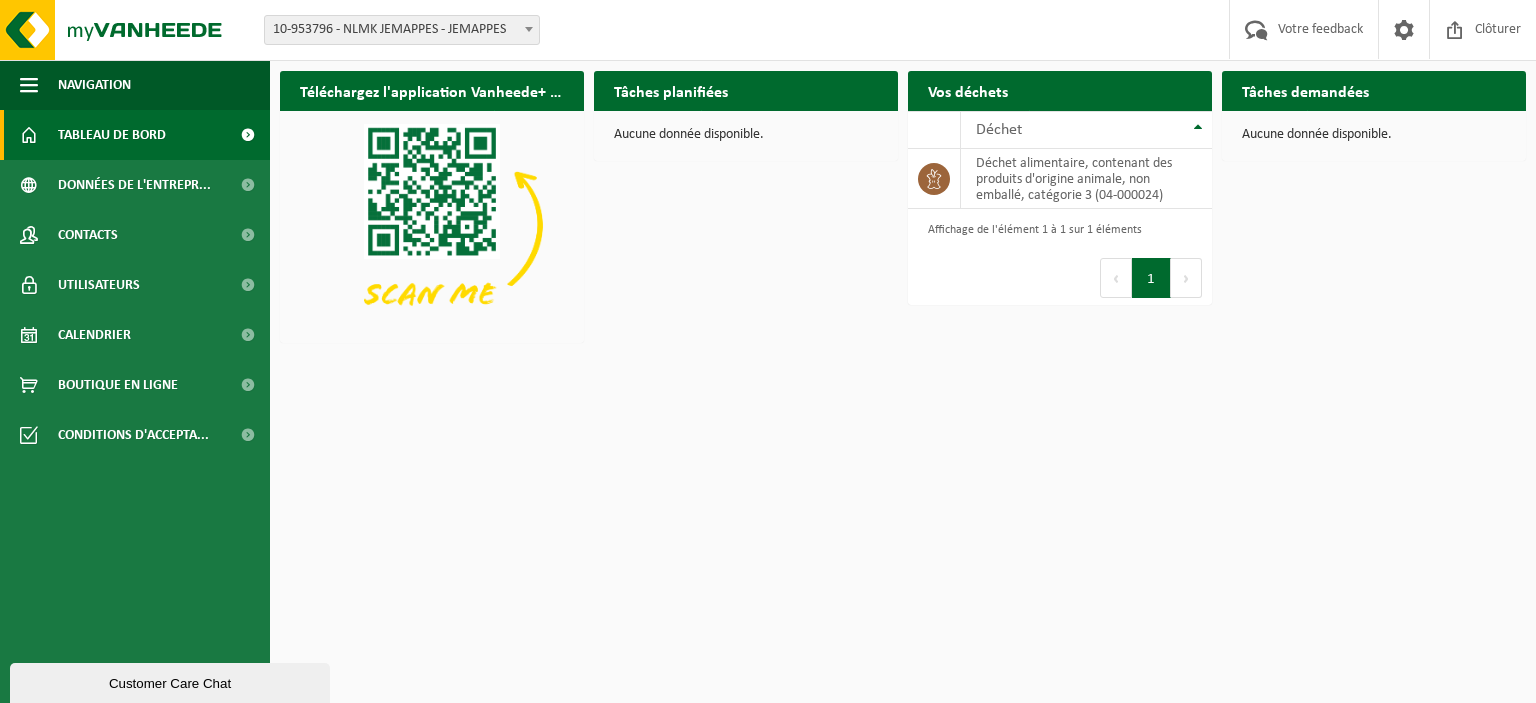 click at bounding box center (247, 135) 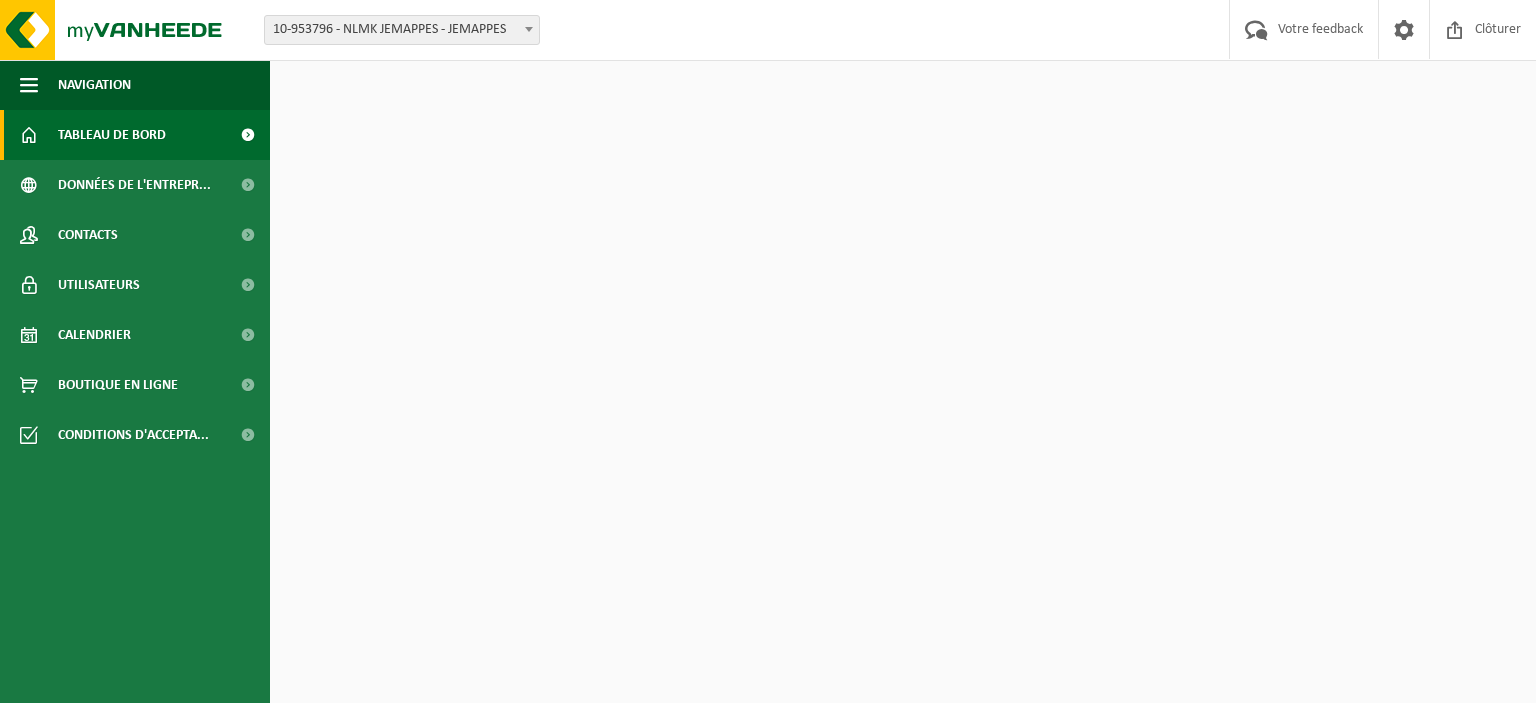 scroll, scrollTop: 0, scrollLeft: 0, axis: both 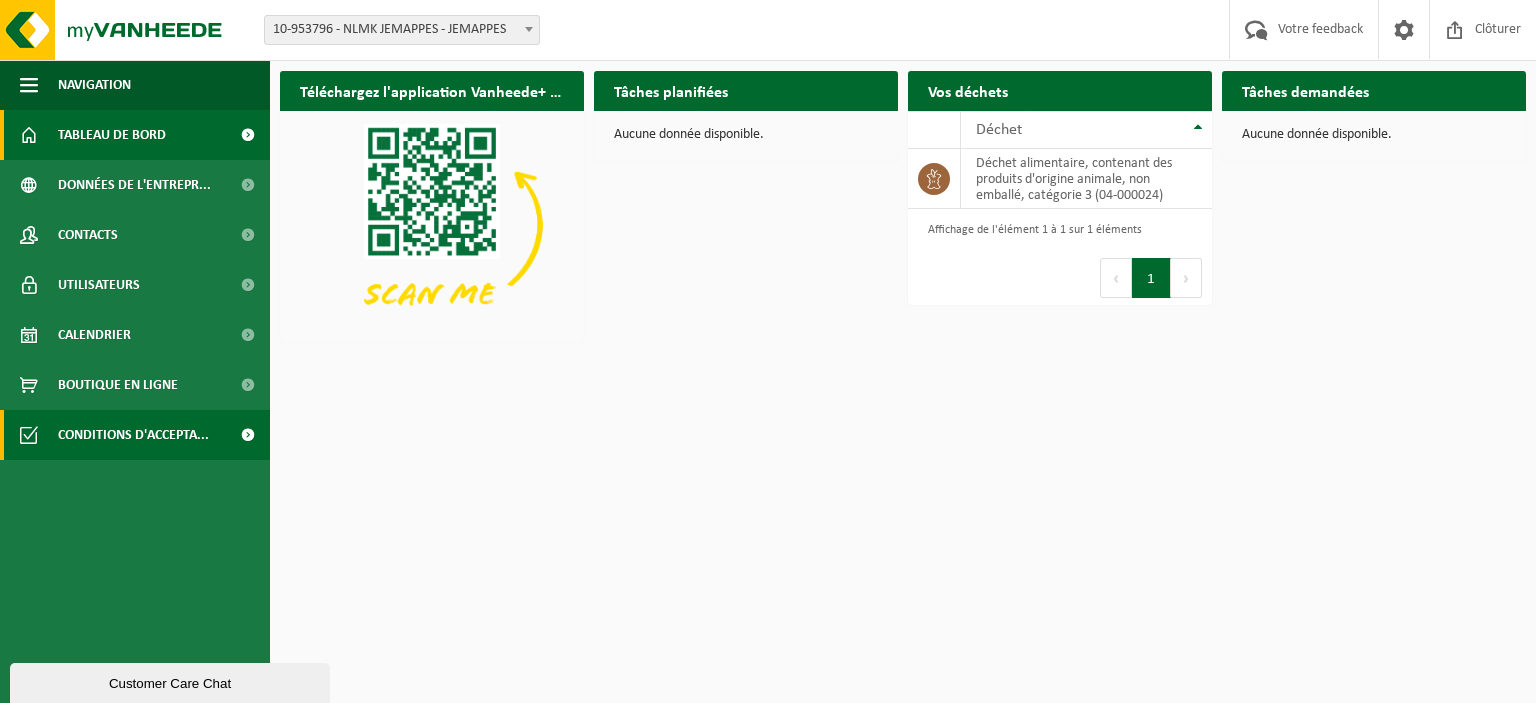 click at bounding box center [247, 435] 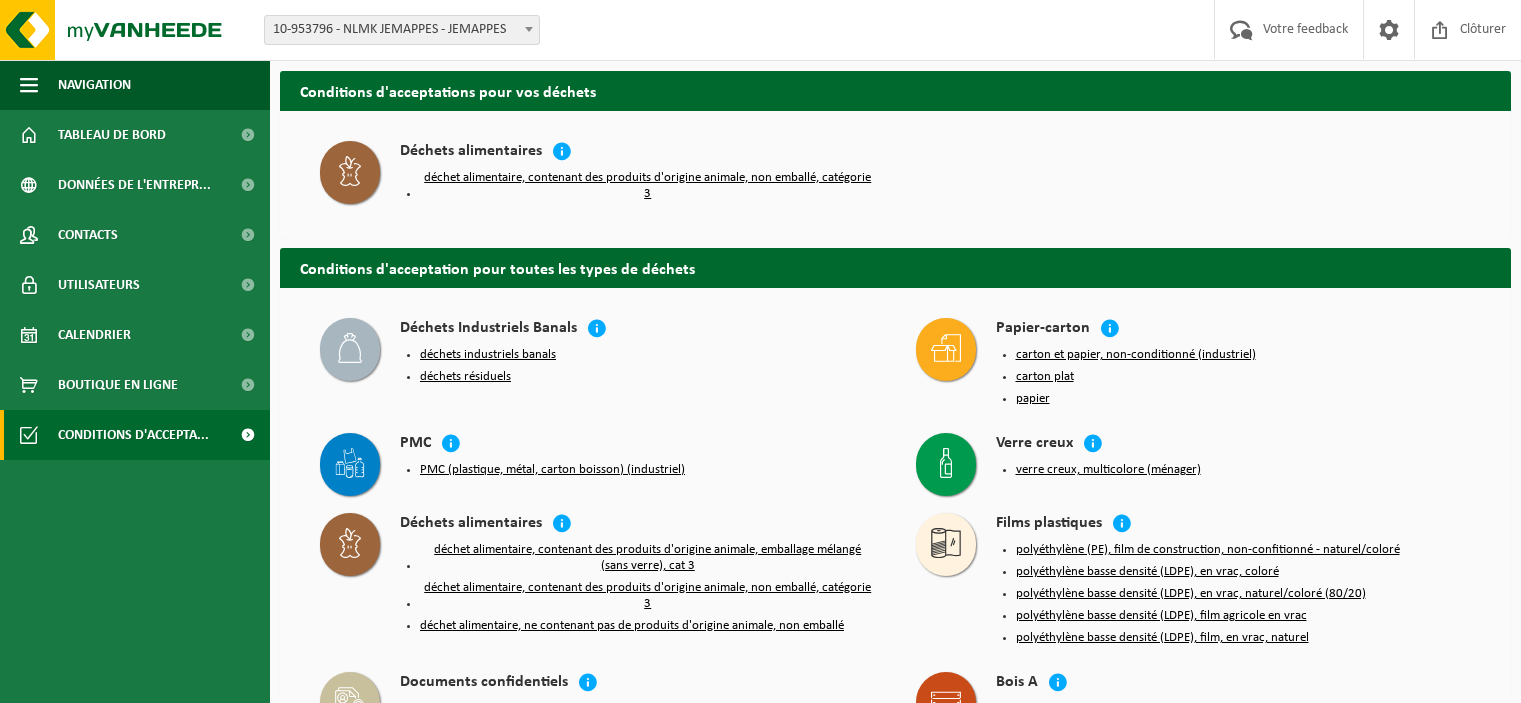 scroll, scrollTop: 0, scrollLeft: 0, axis: both 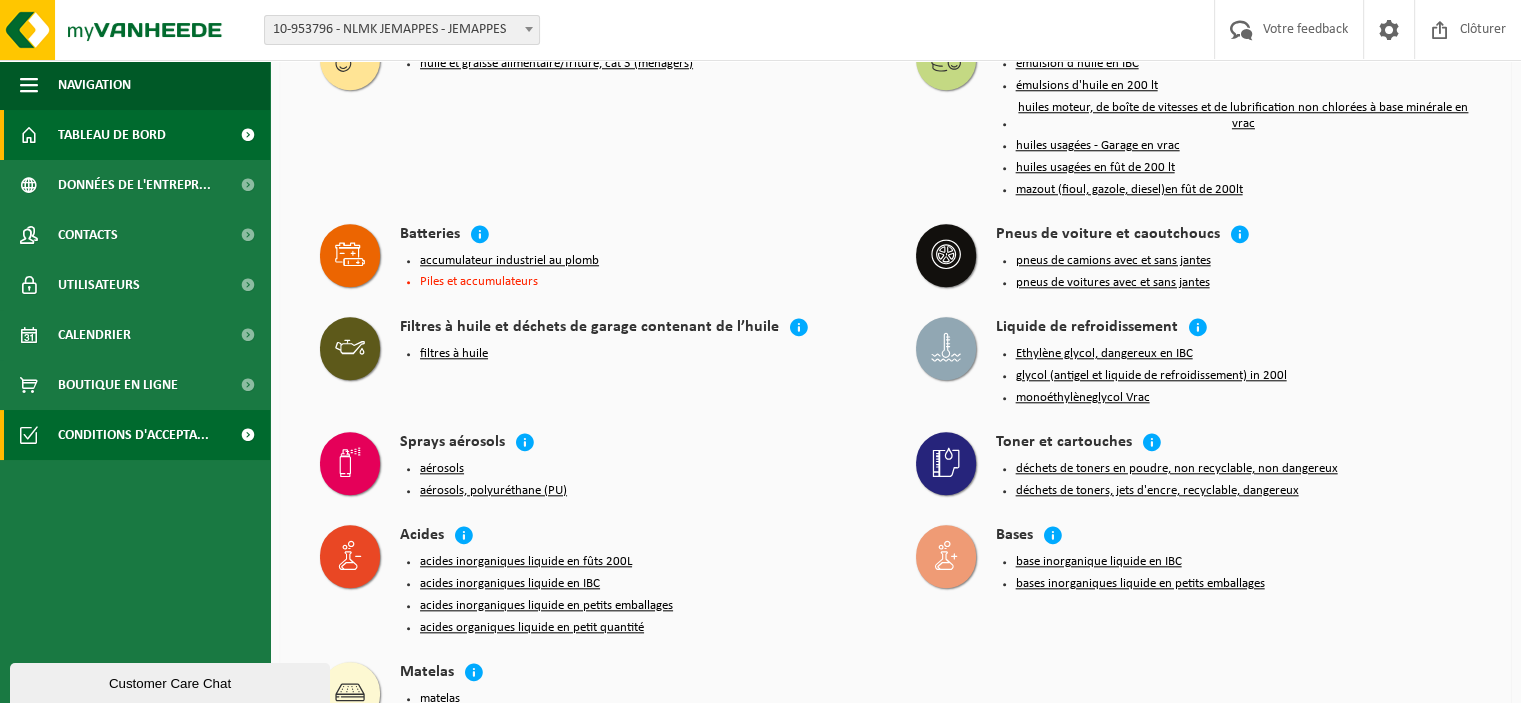 click on "Tableau de bord" at bounding box center [112, 135] 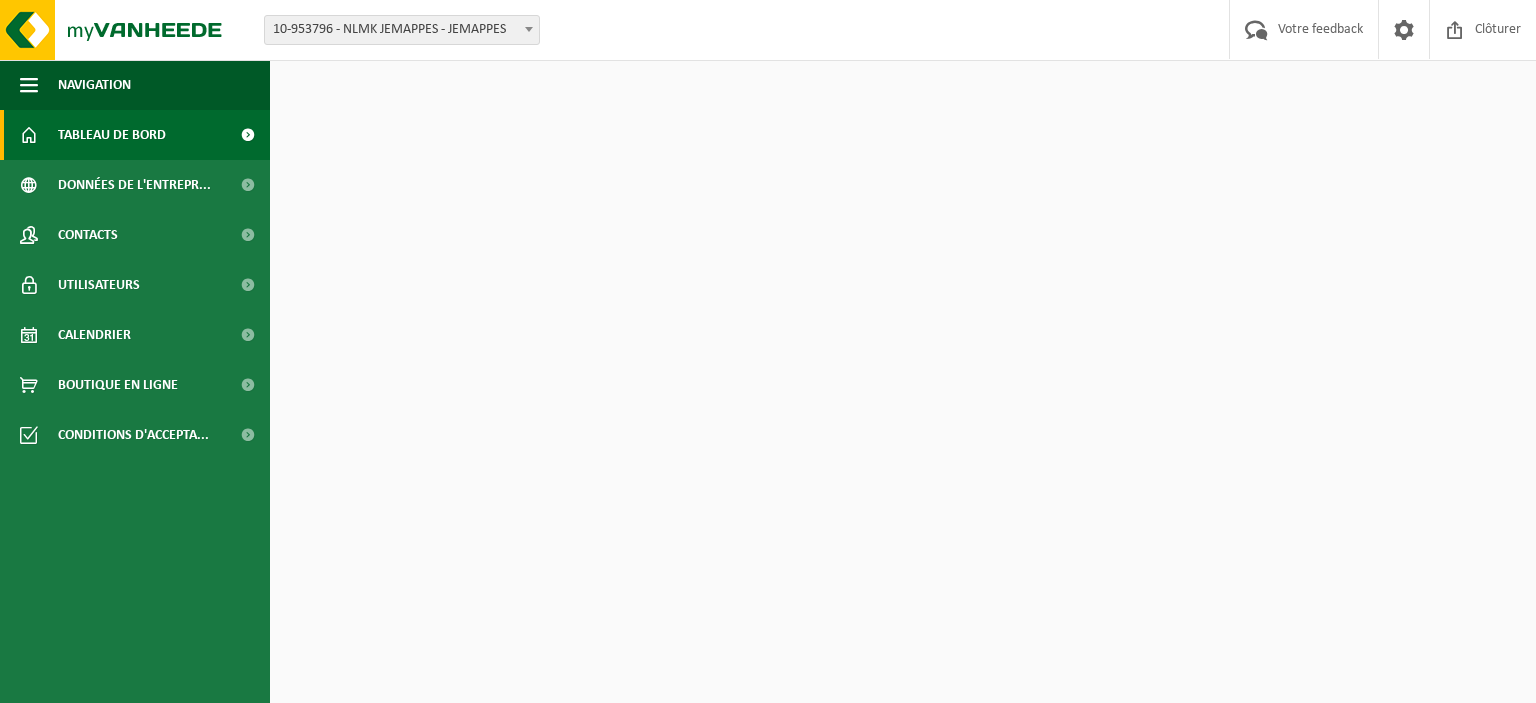 scroll, scrollTop: 0, scrollLeft: 0, axis: both 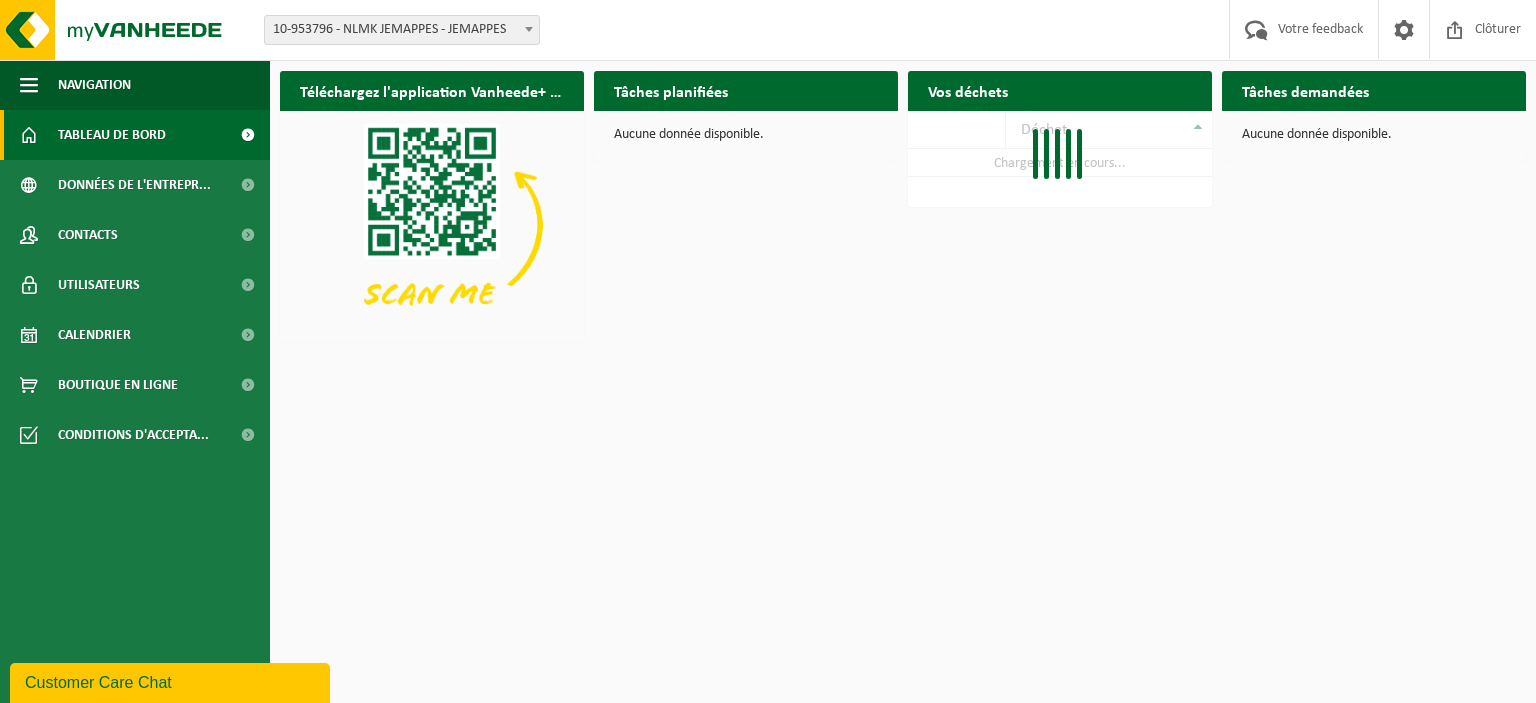 click at bounding box center (29, 85) 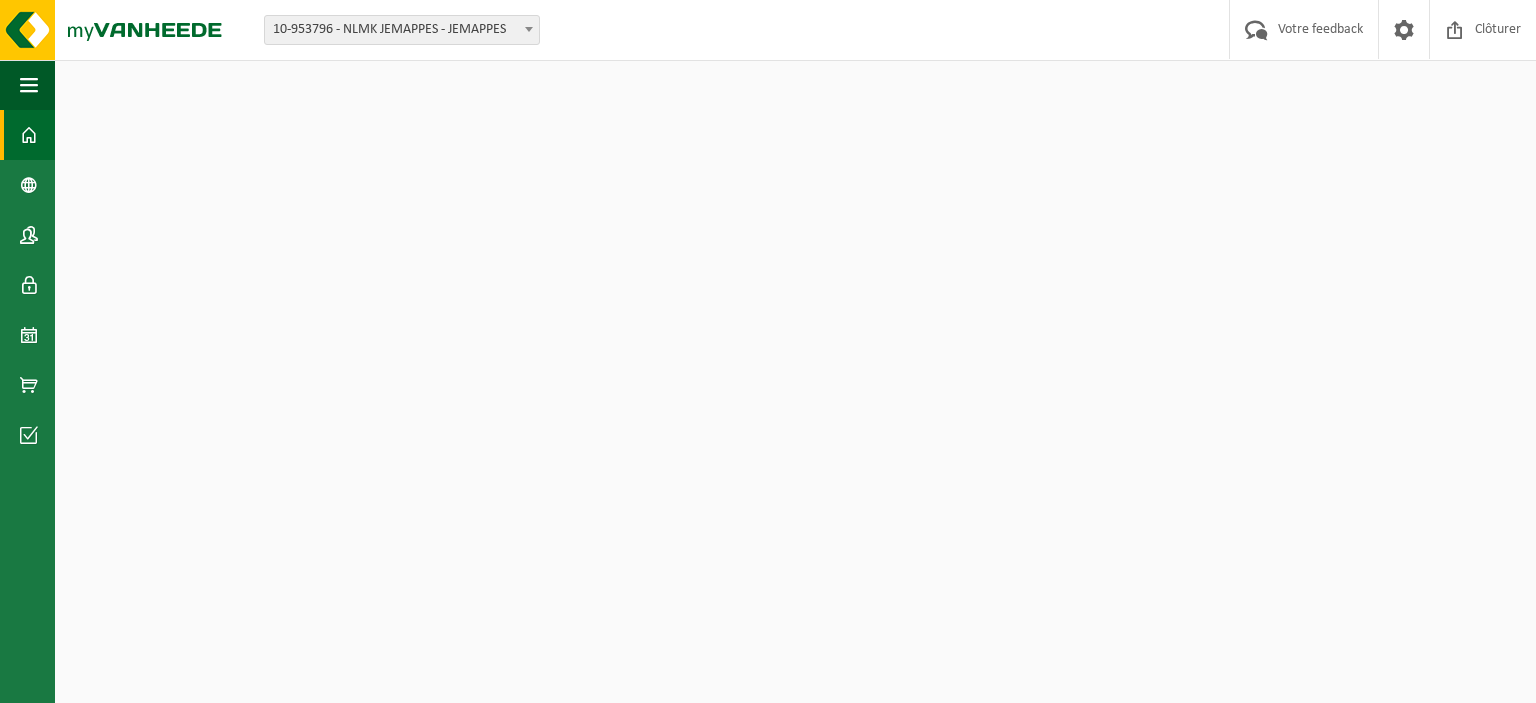 scroll, scrollTop: 0, scrollLeft: 0, axis: both 